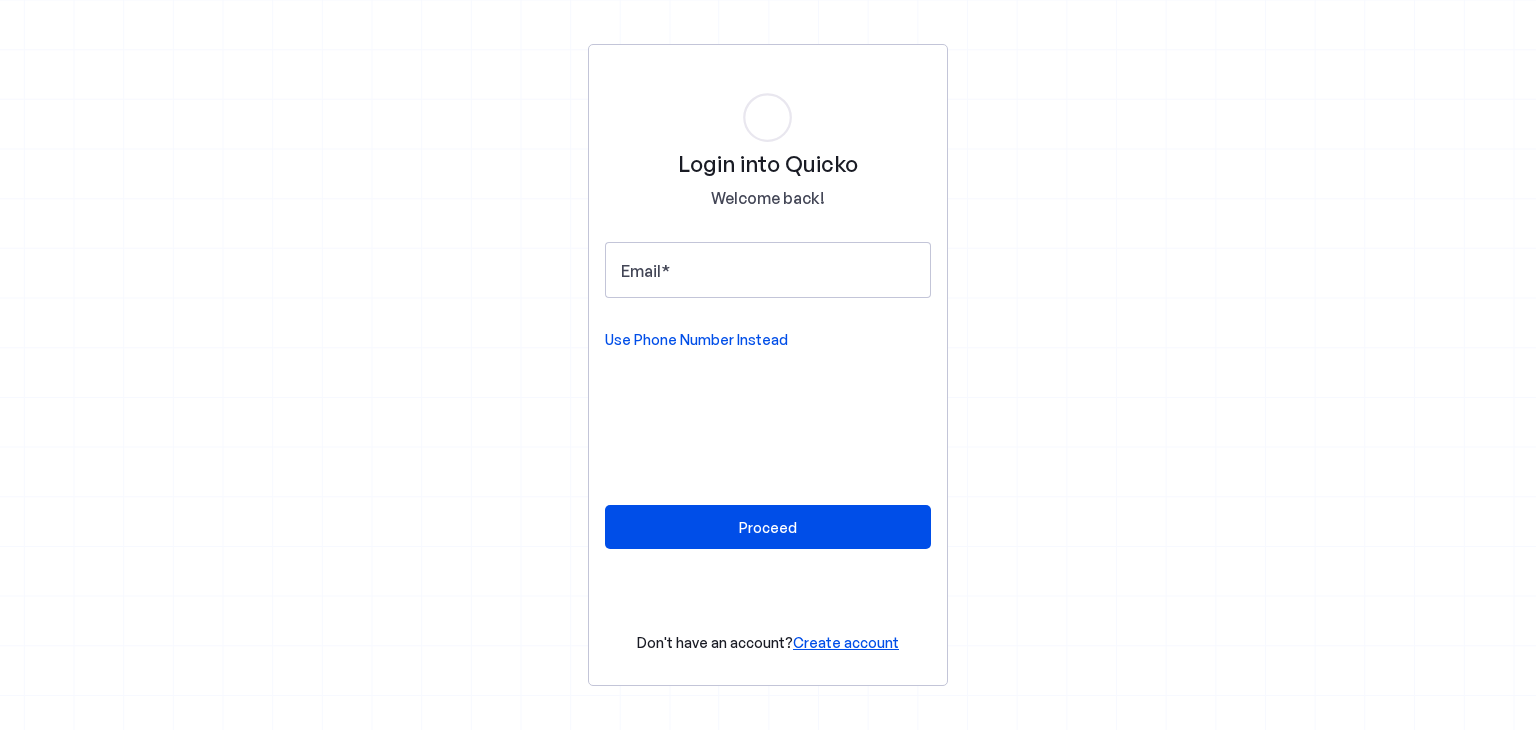 scroll, scrollTop: 0, scrollLeft: 0, axis: both 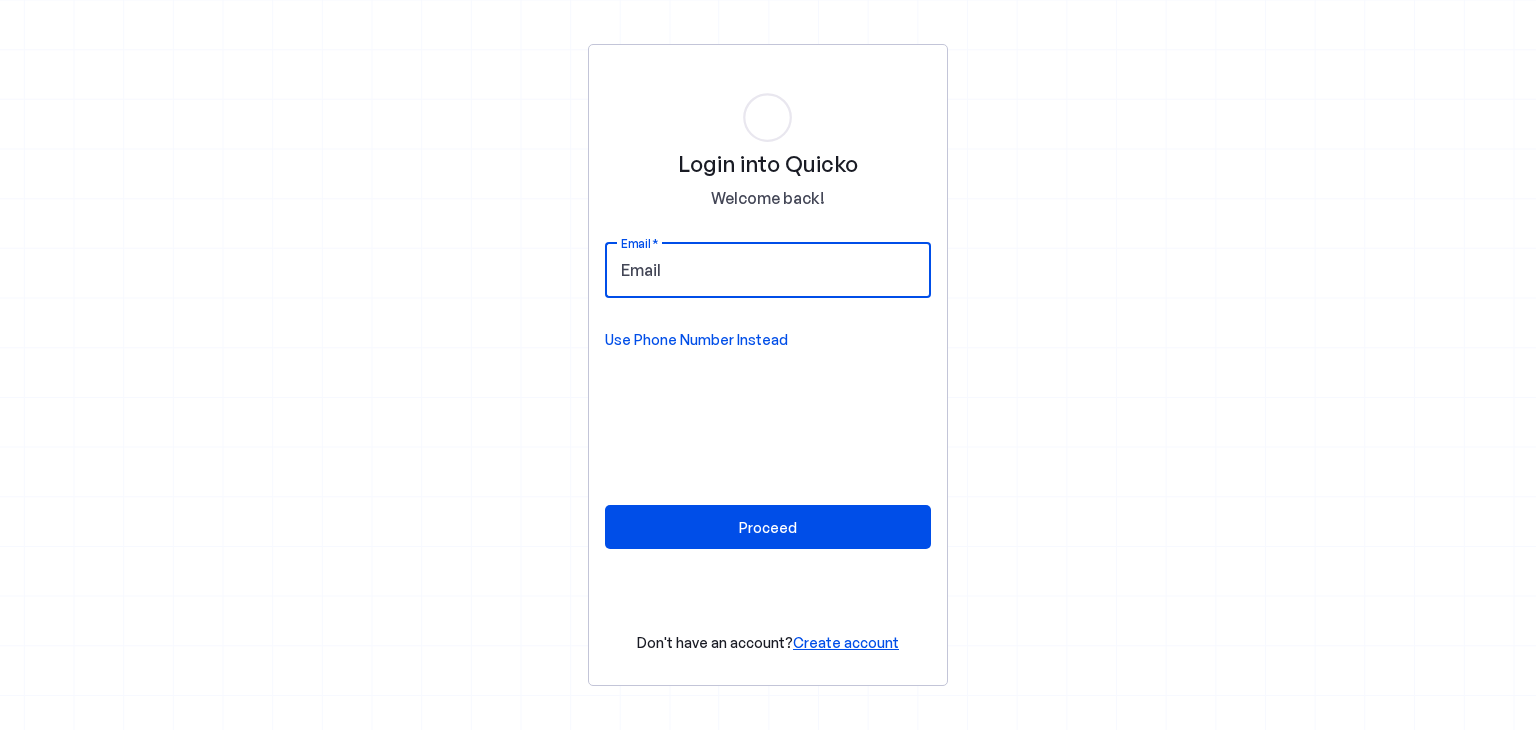 click on "Email" at bounding box center [768, 270] 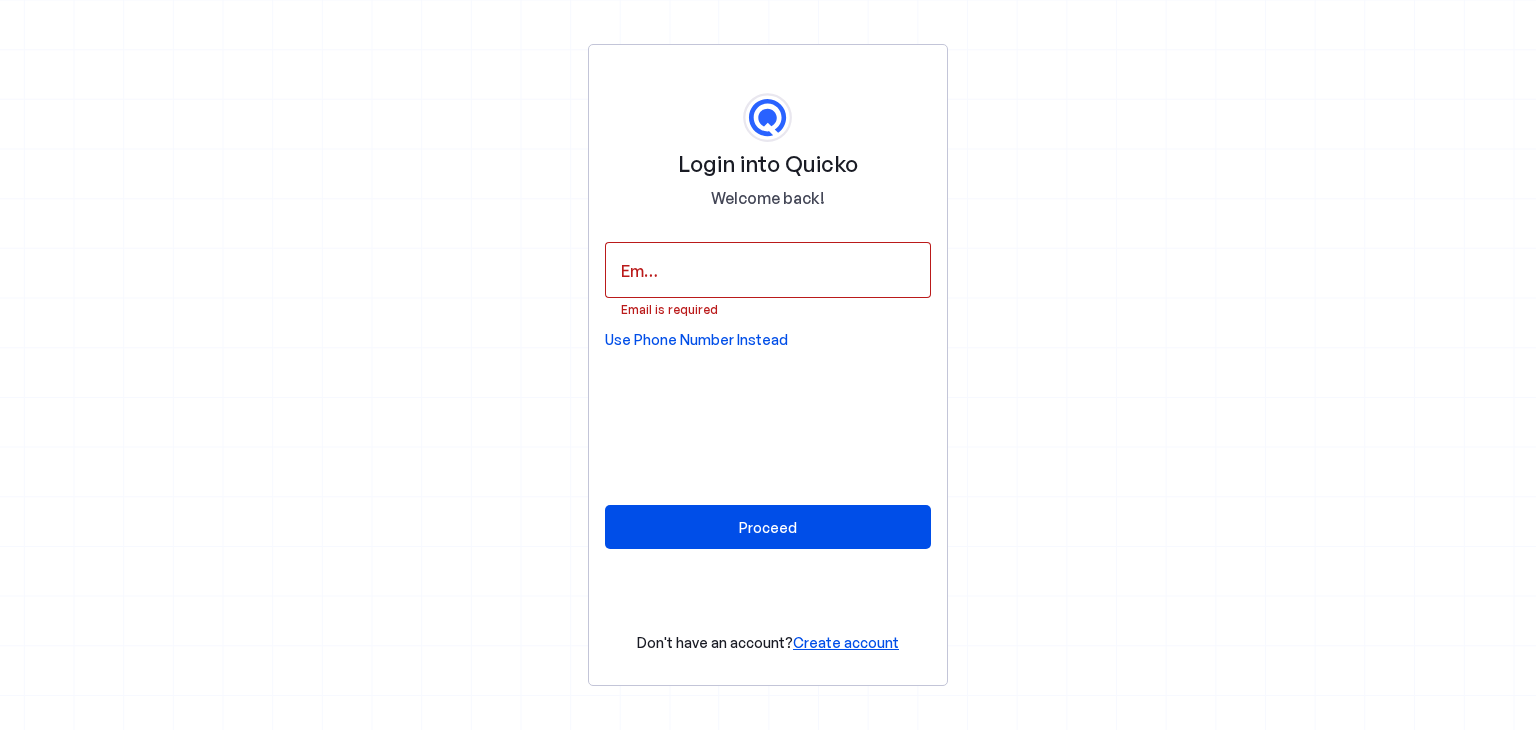 click on "Email Email is required Use Phone Number Instead" at bounding box center [768, 296] 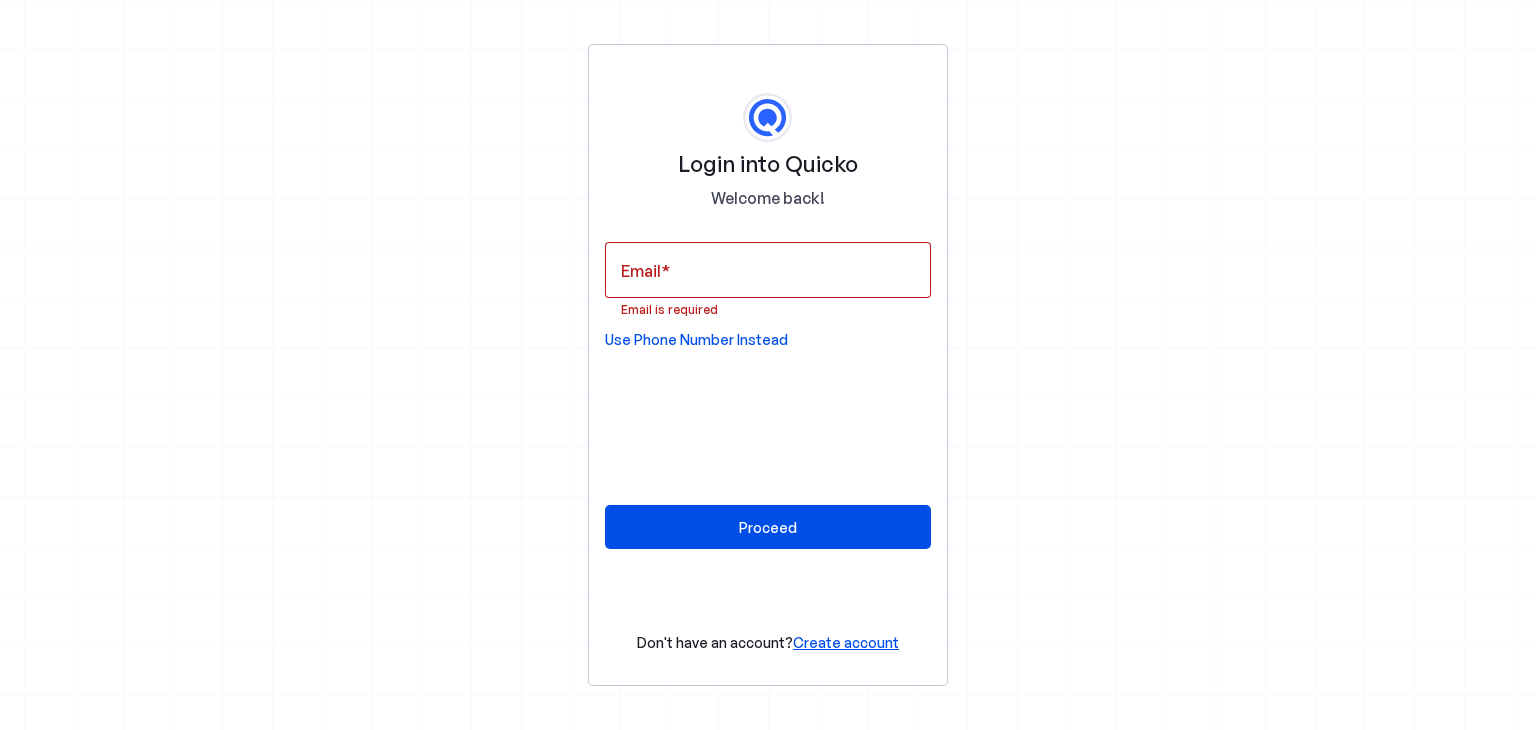 click on "Login into Quicko  Welcome back!  Email Email is required Use Phone Number Instead Proceed Don't have an account?  Create account" at bounding box center (768, 365) 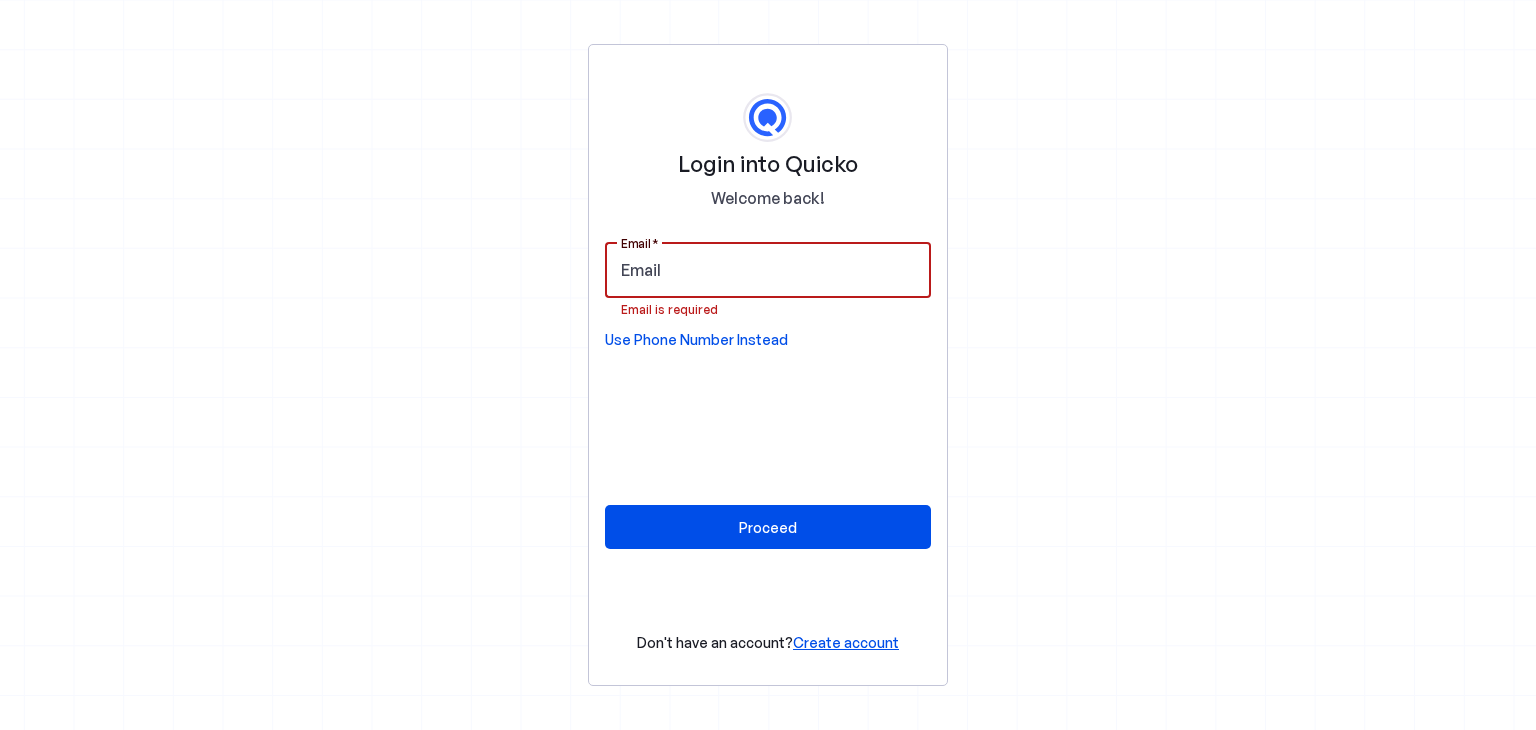click on "Email" at bounding box center [768, 270] 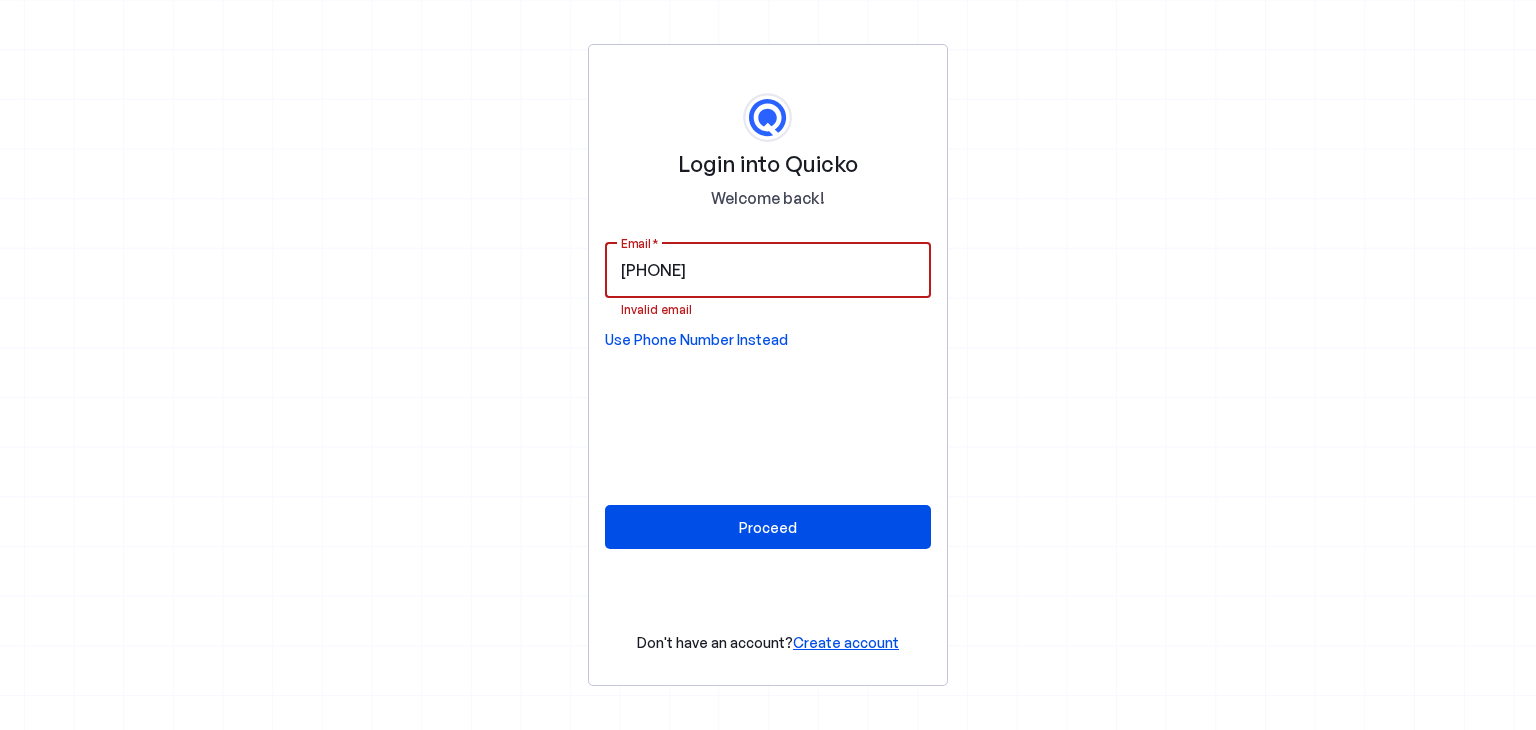 type on "8388048170" 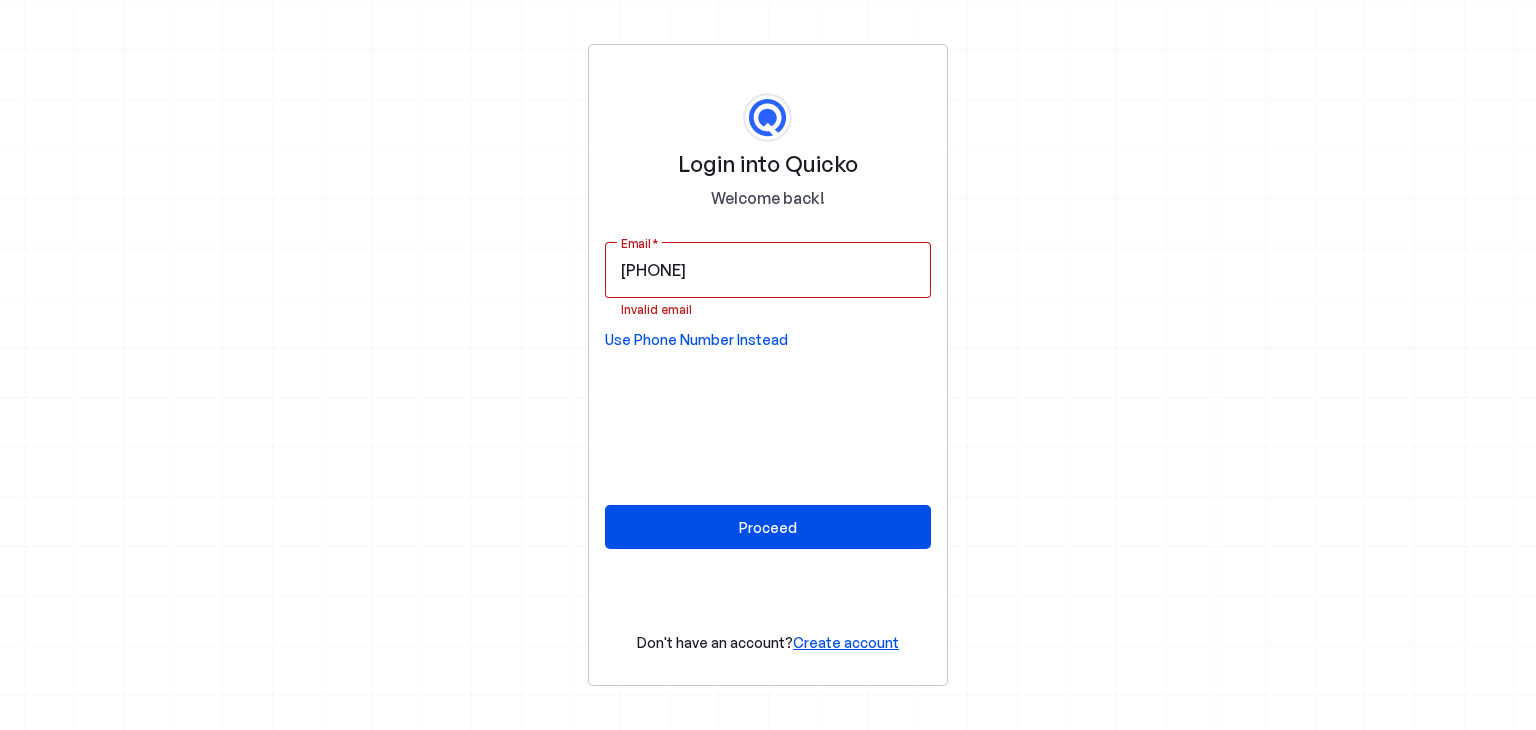 drag, startPoint x: 659, startPoint y: 393, endPoint x: 661, endPoint y: 340, distance: 53.037724 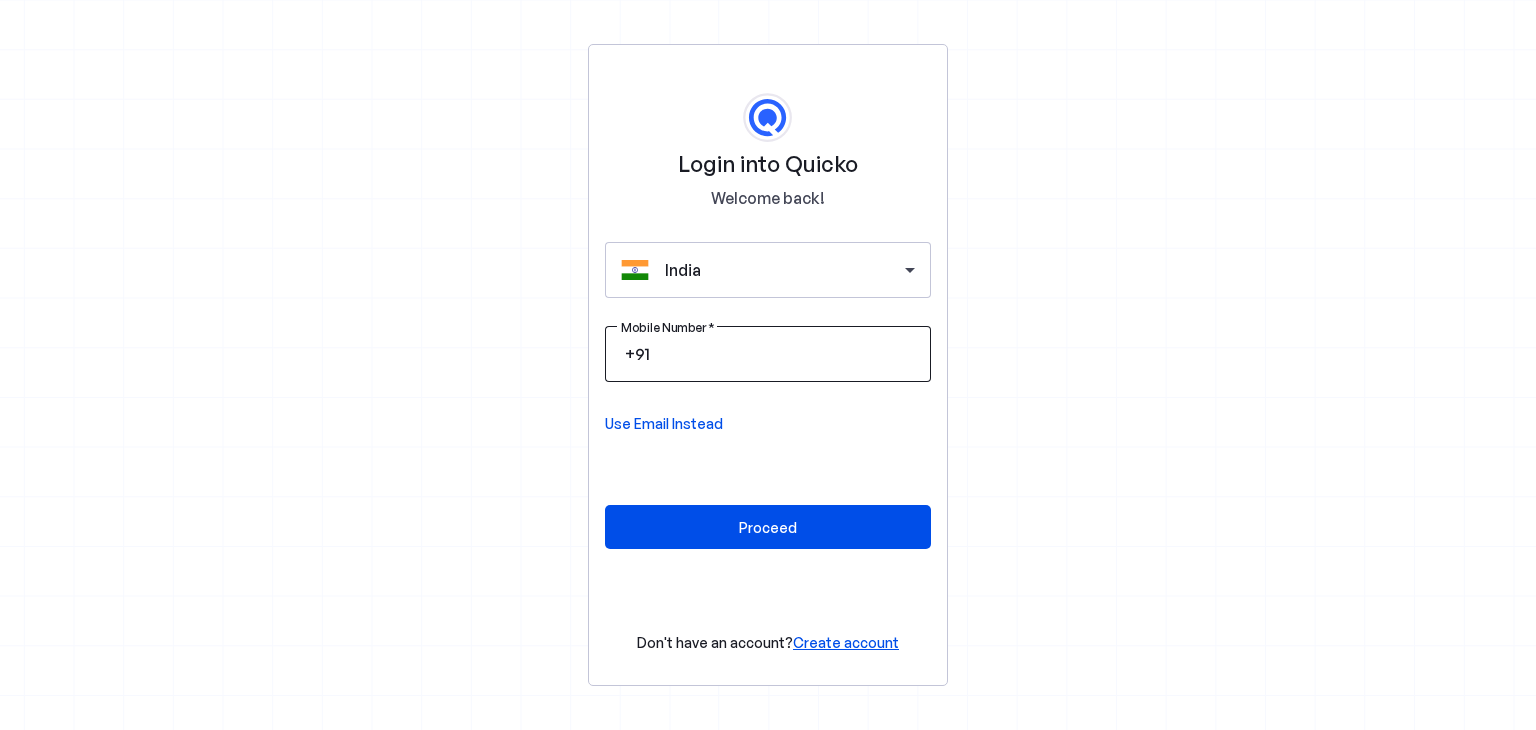click on "Mobile Number" at bounding box center [784, 354] 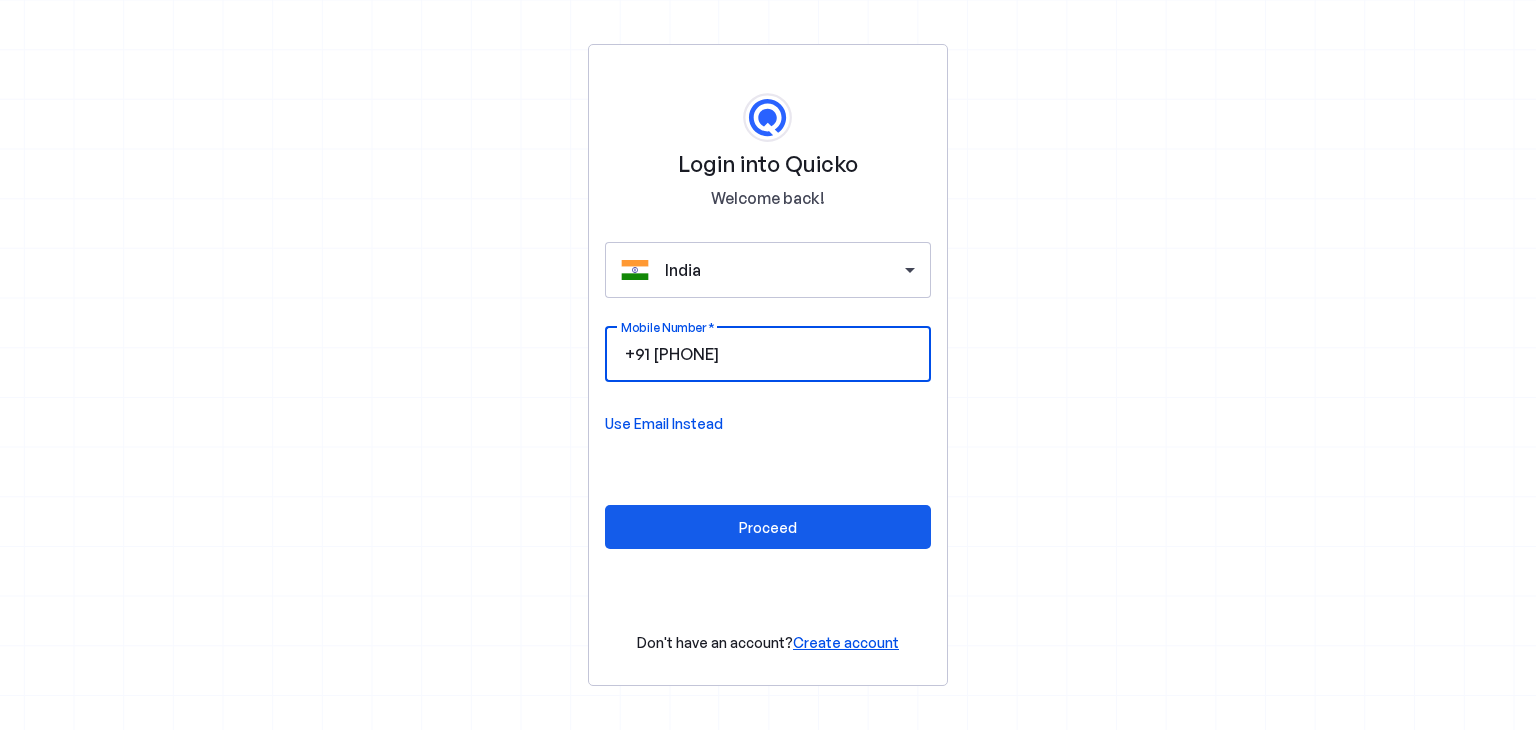 type on "8388048170" 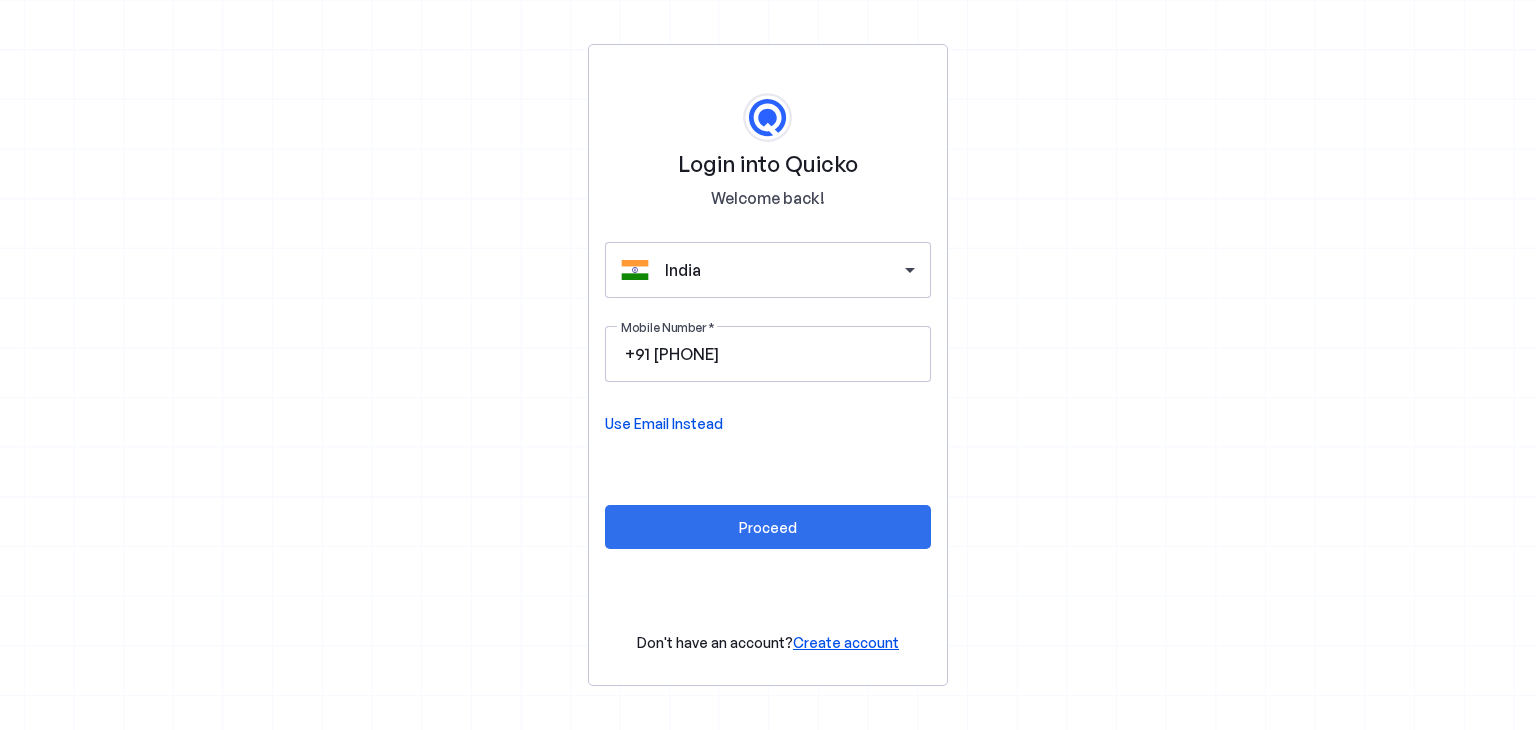 click on "Proceed" at bounding box center (768, 527) 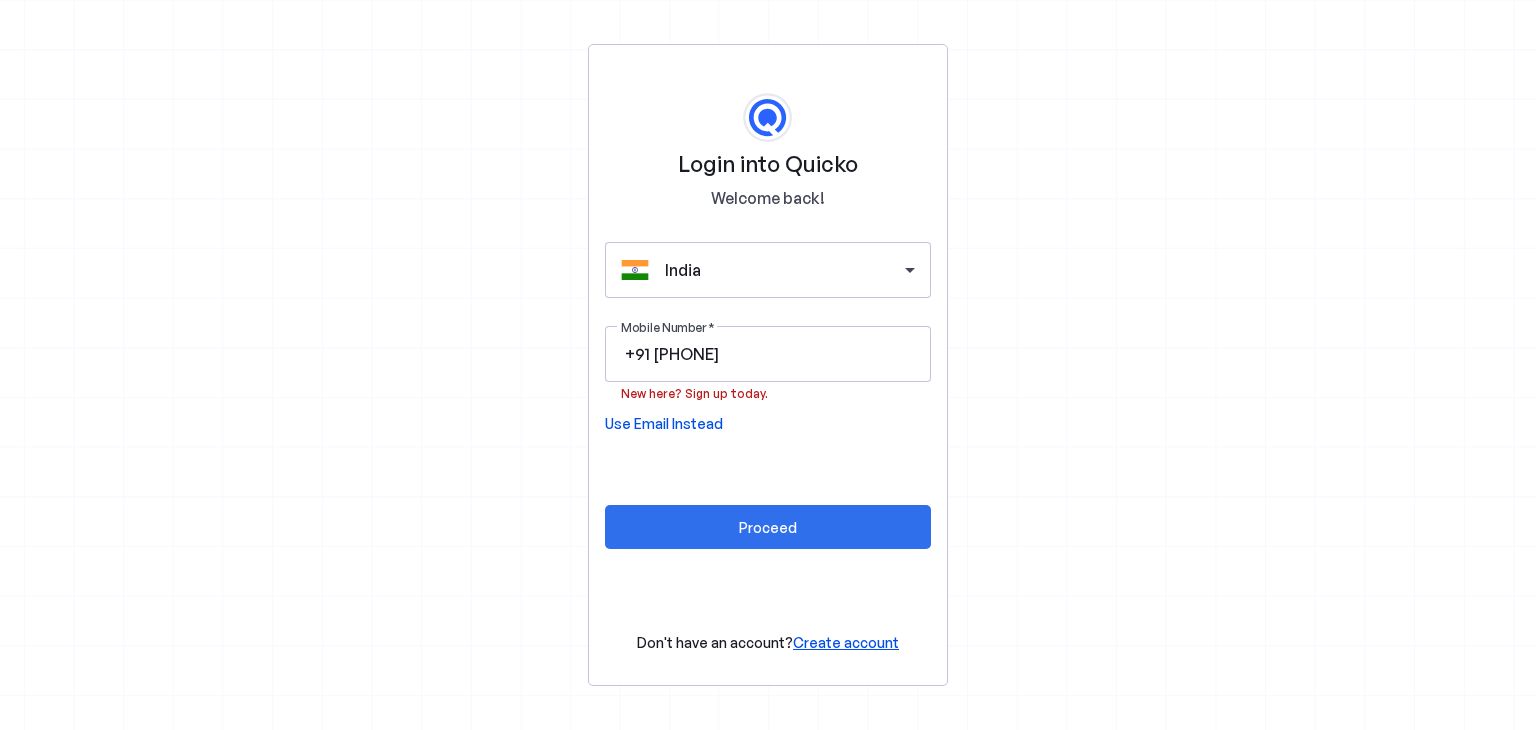 click on "Proceed" at bounding box center (768, 527) 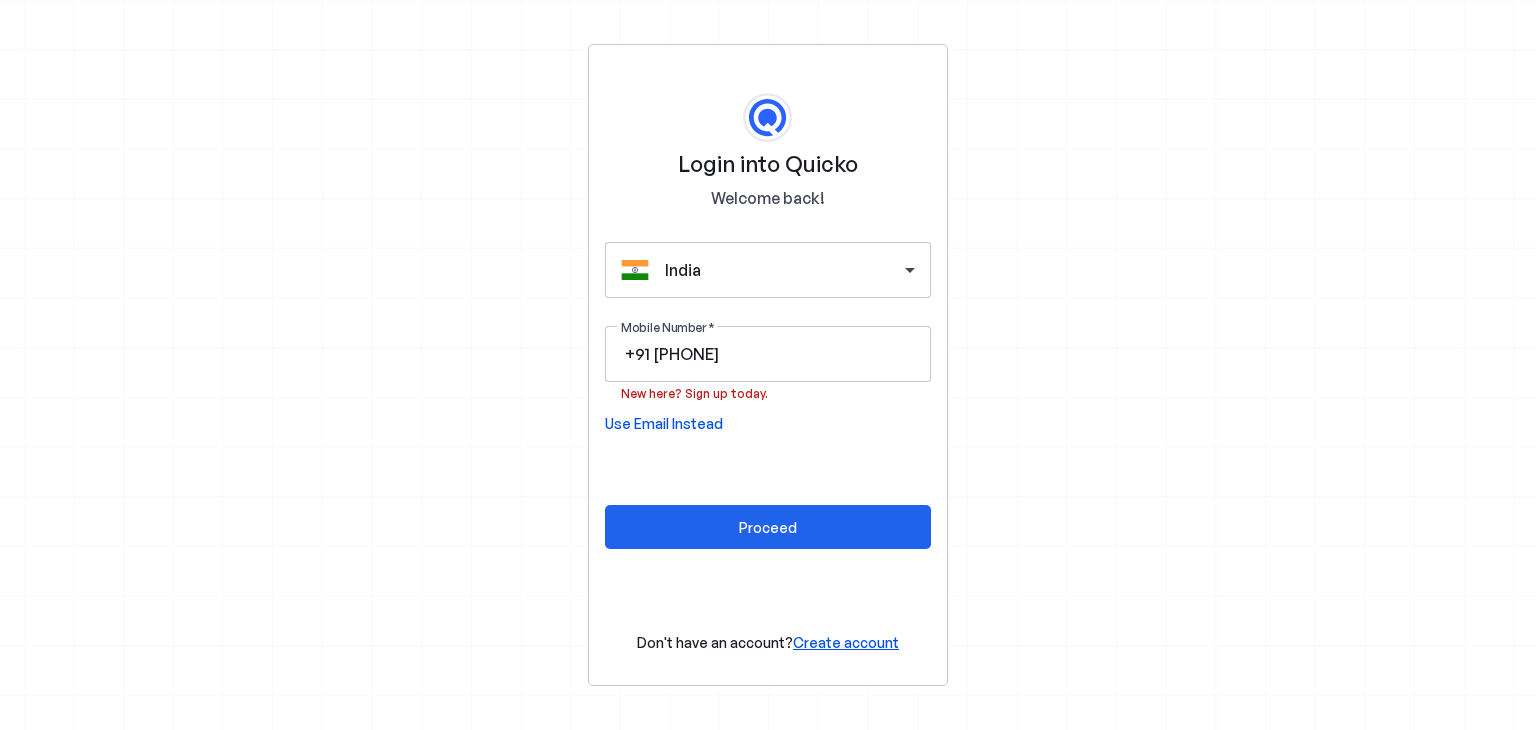 click on "Proceed" at bounding box center (768, 527) 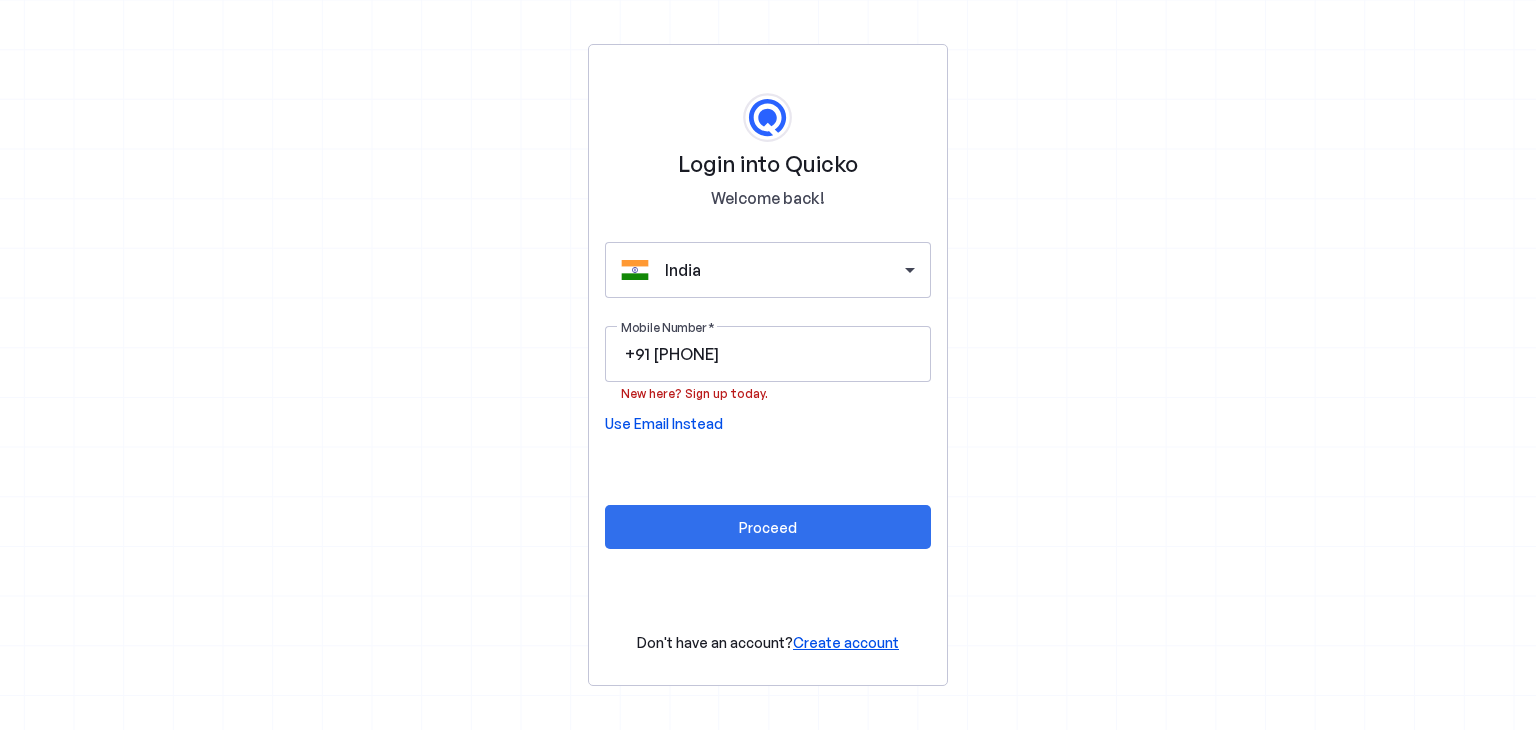 click on "Proceed" at bounding box center (768, 527) 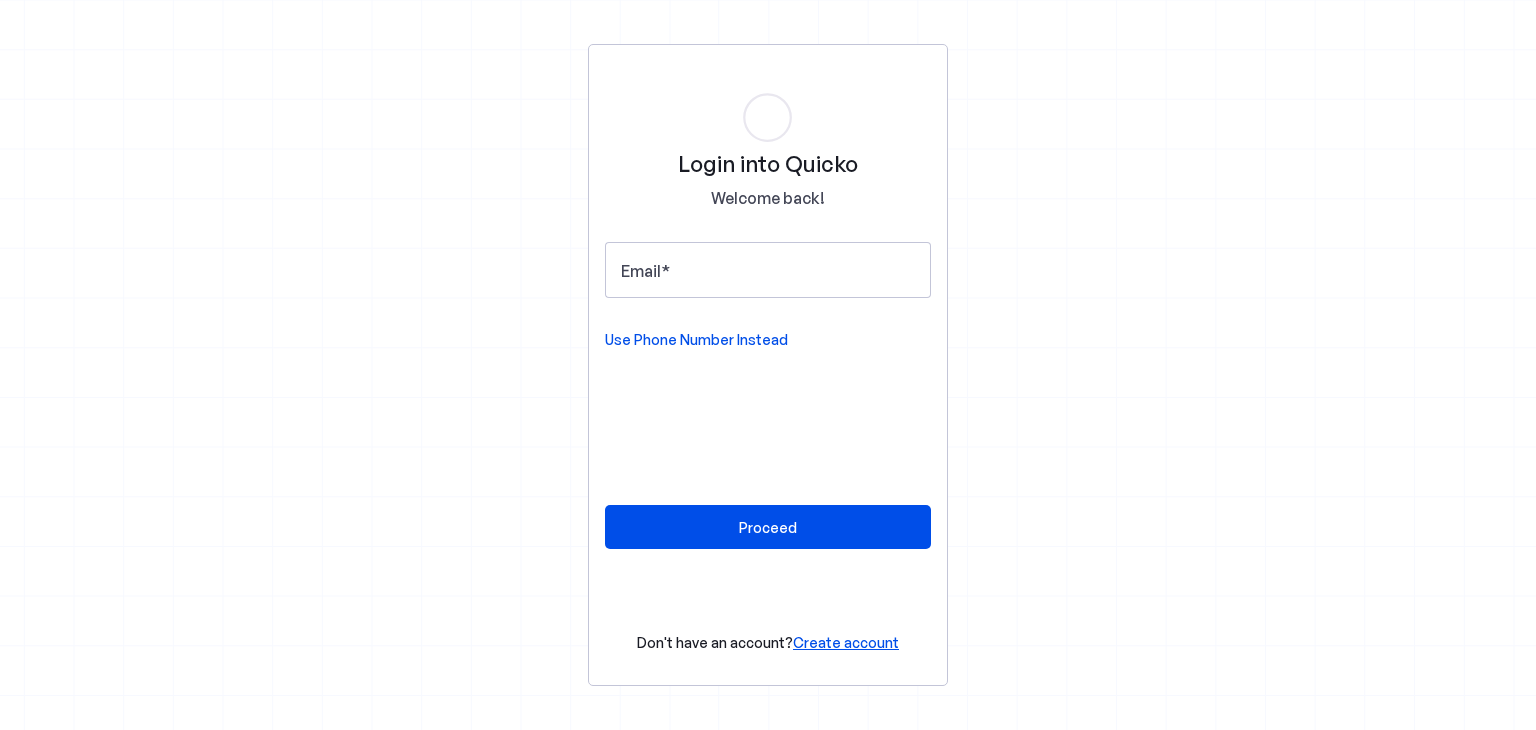 scroll, scrollTop: 0, scrollLeft: 0, axis: both 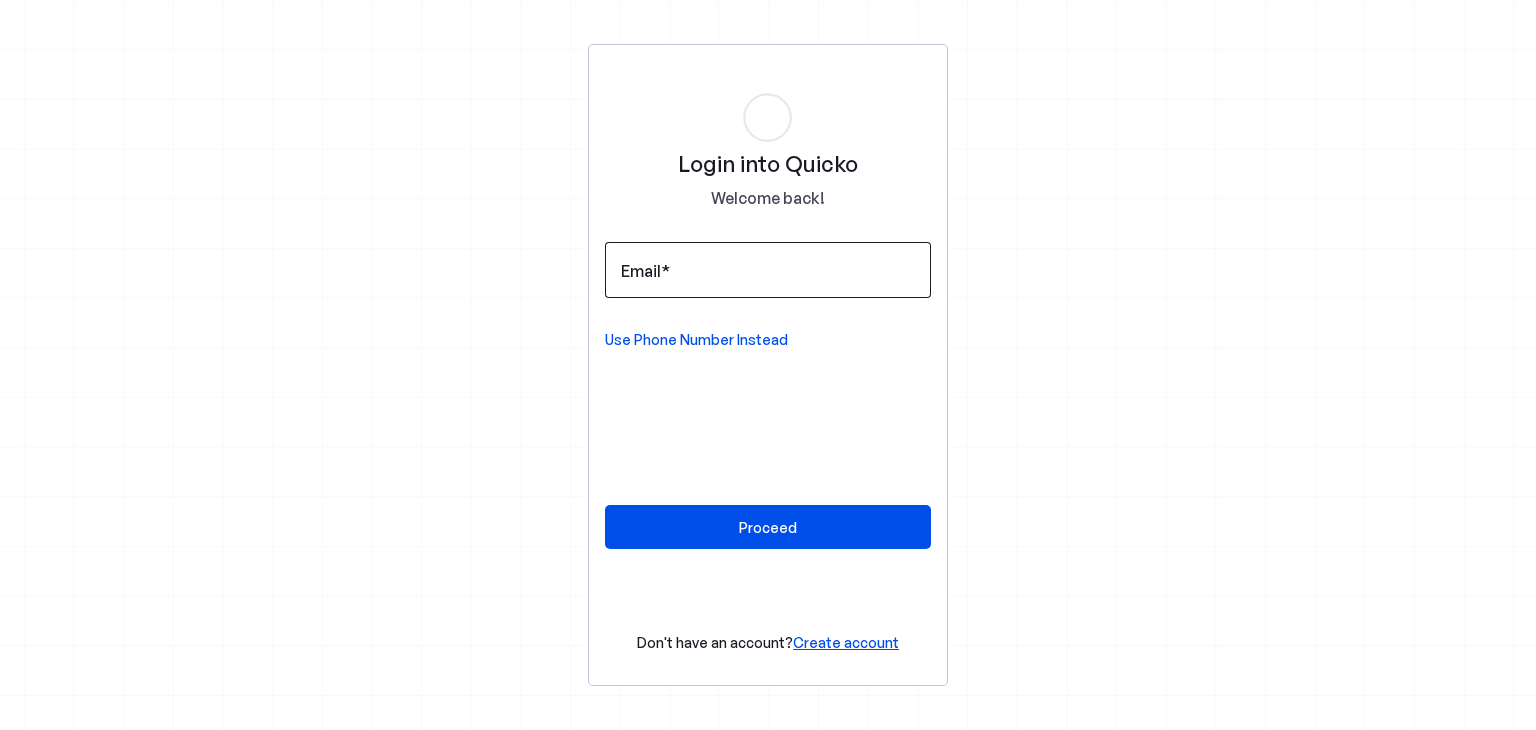 click at bounding box center [665, 271] 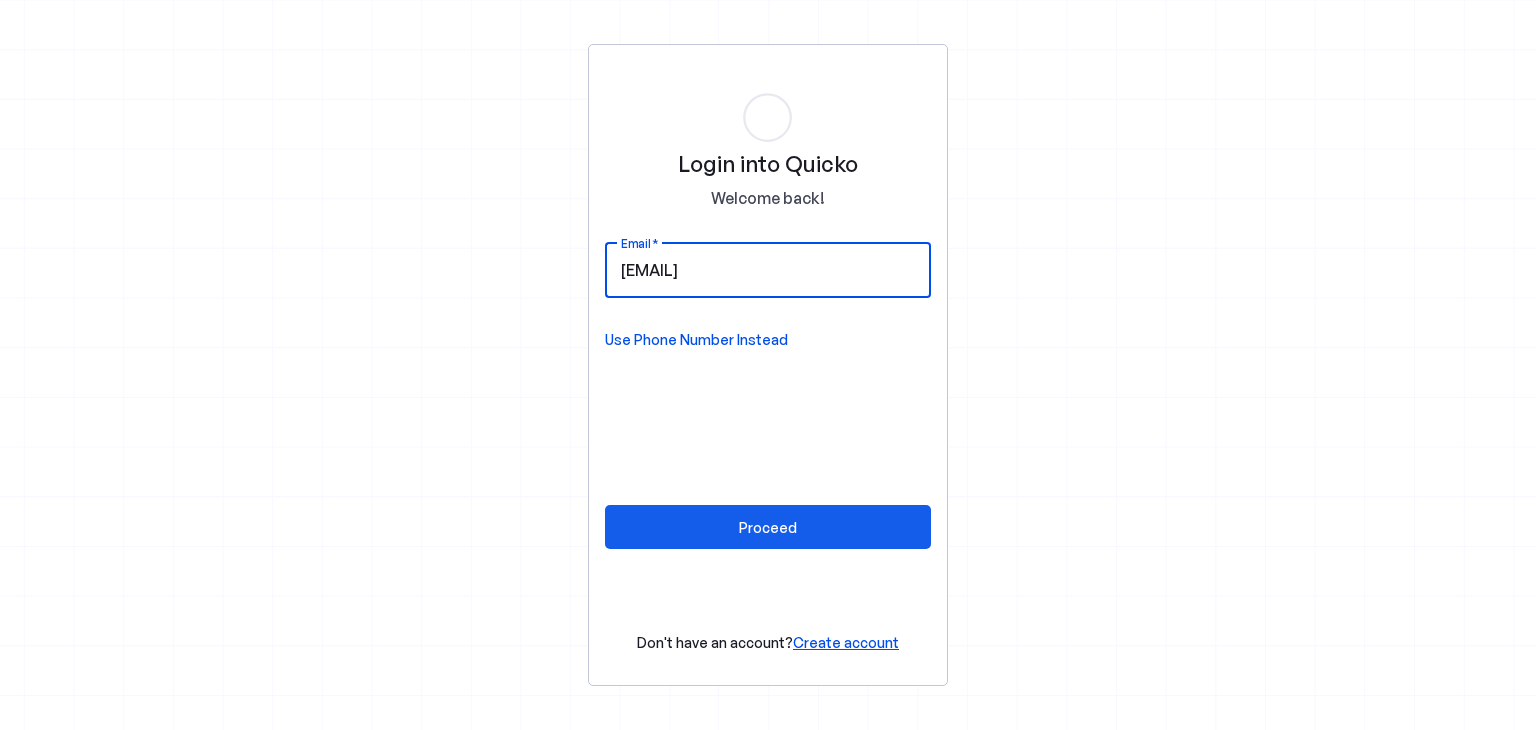 type on "[EMAIL]" 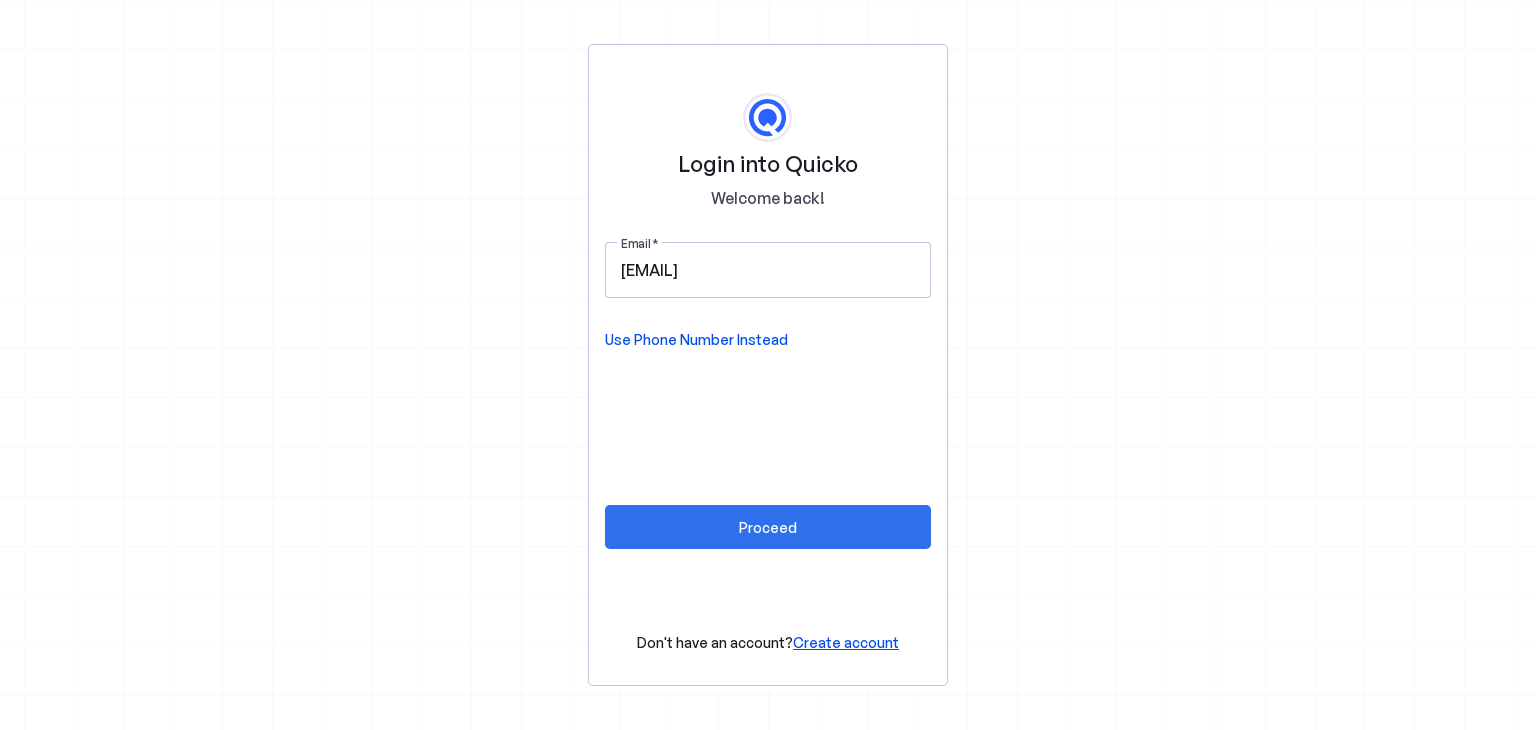 click on "Proceed" at bounding box center (768, 527) 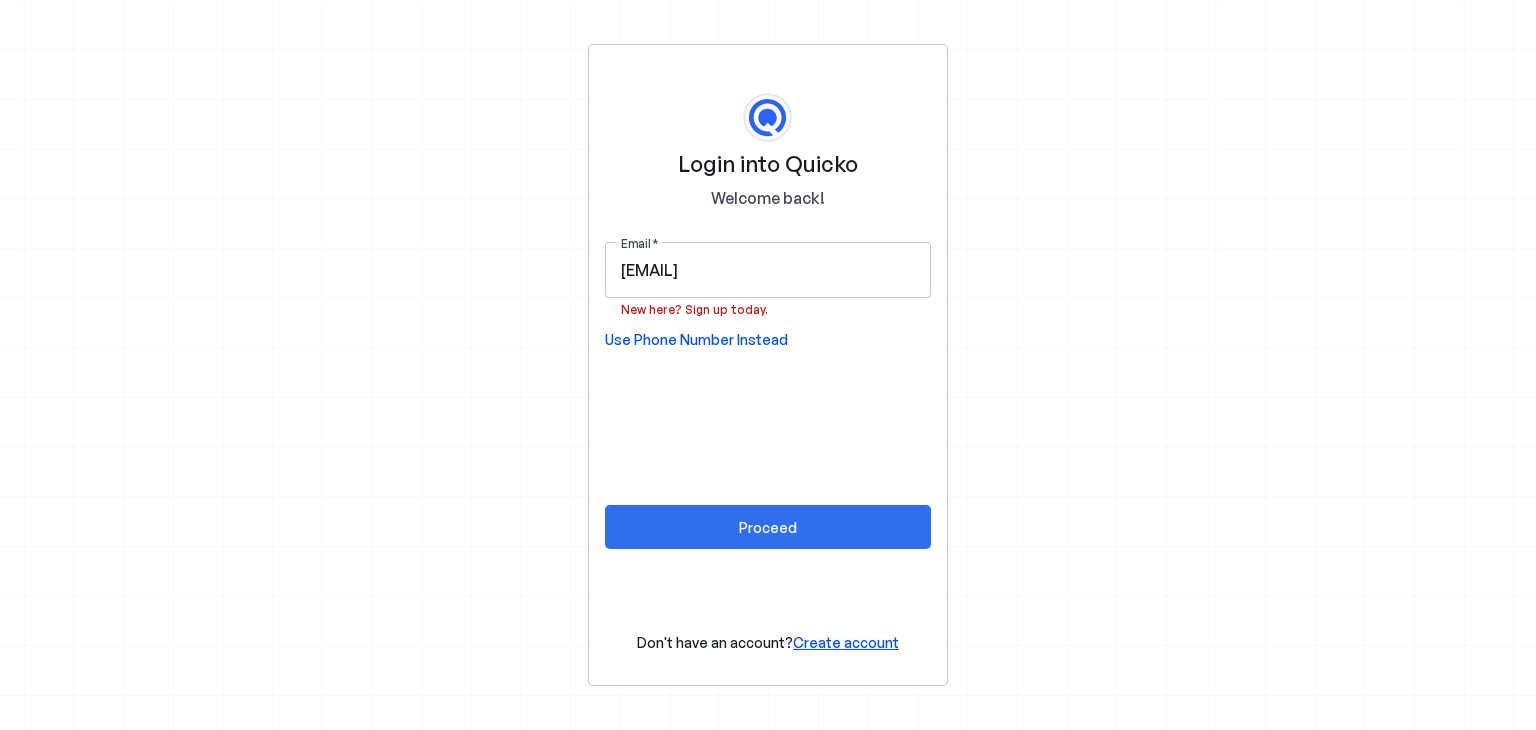 click on "Proceed" at bounding box center (768, 527) 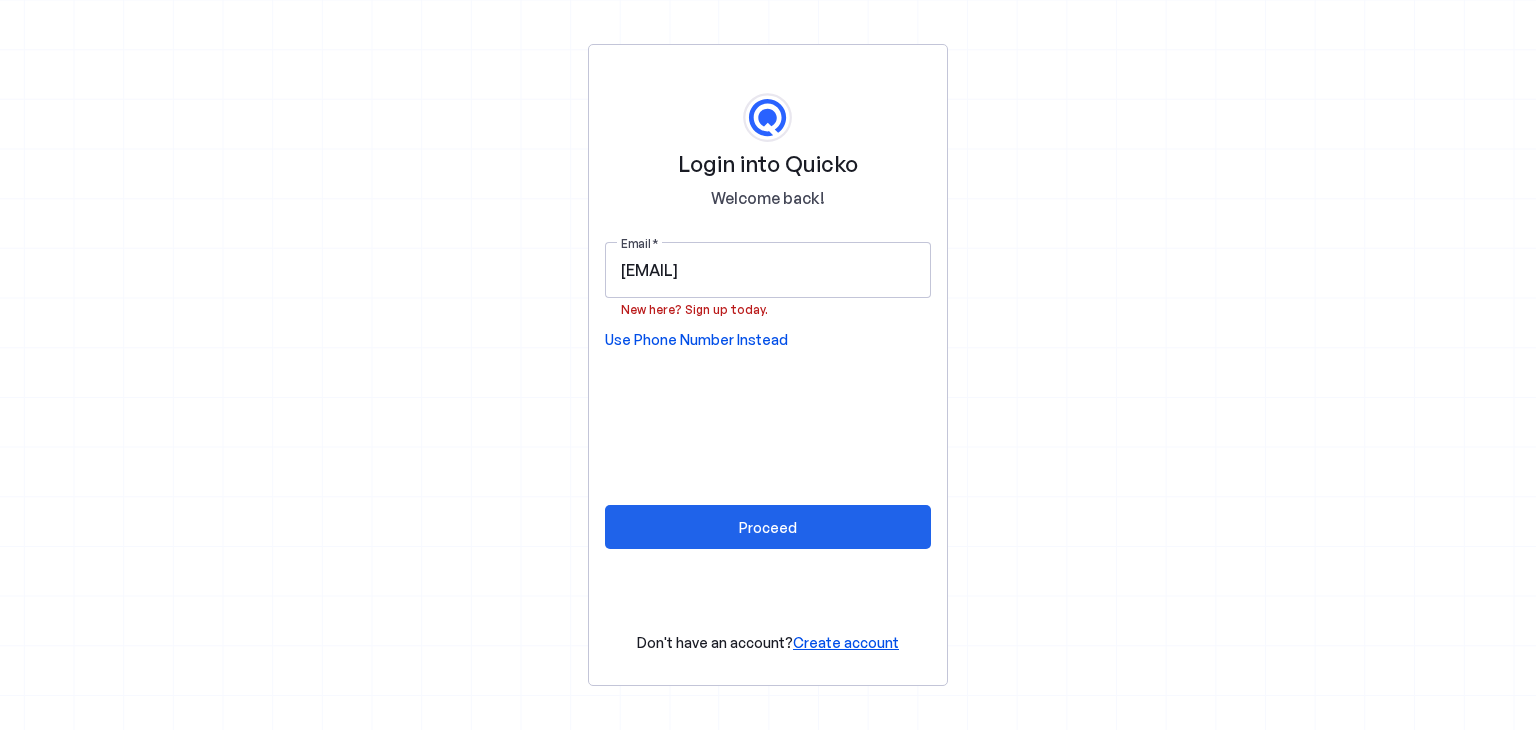 click on "Proceed" at bounding box center (768, 527) 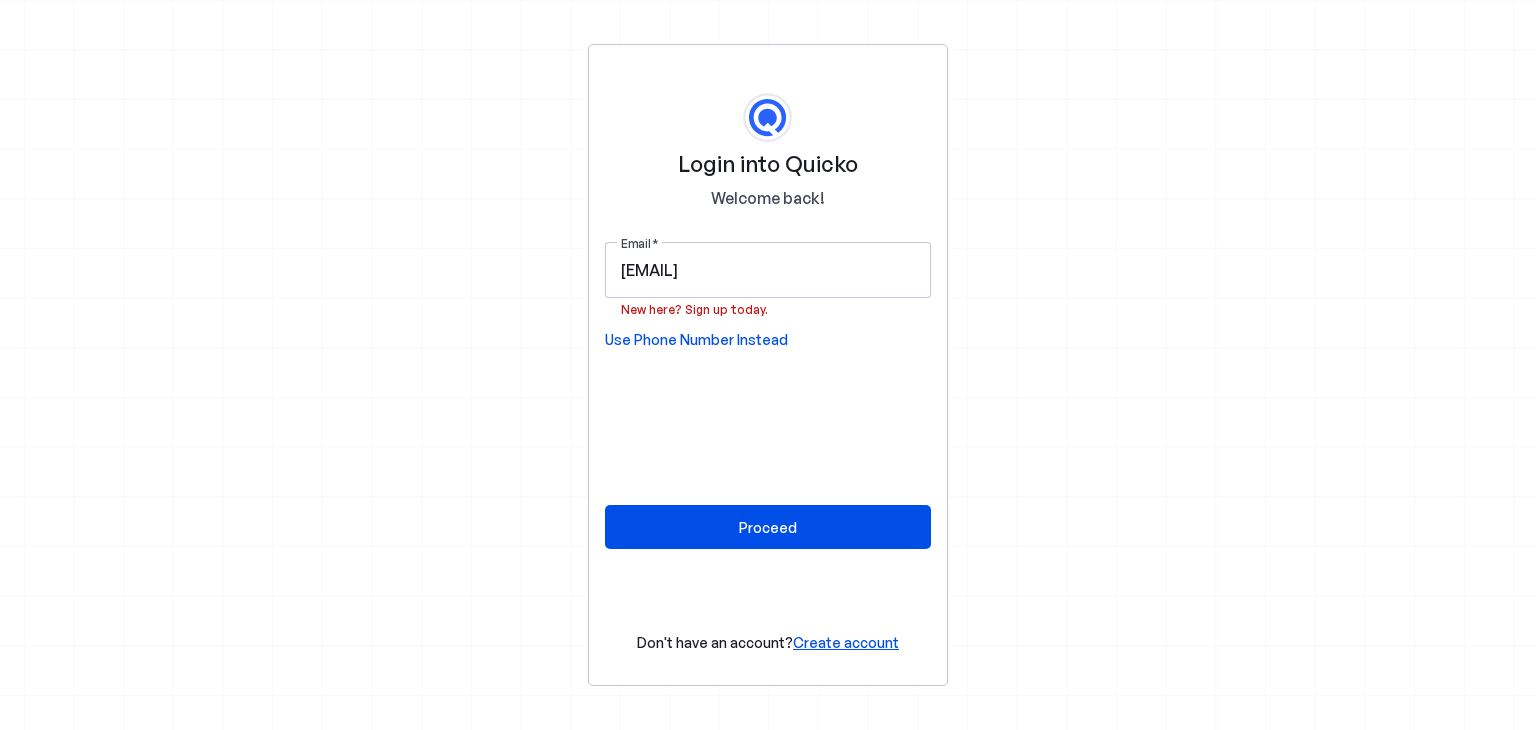 click on "Create account" at bounding box center [846, 642] 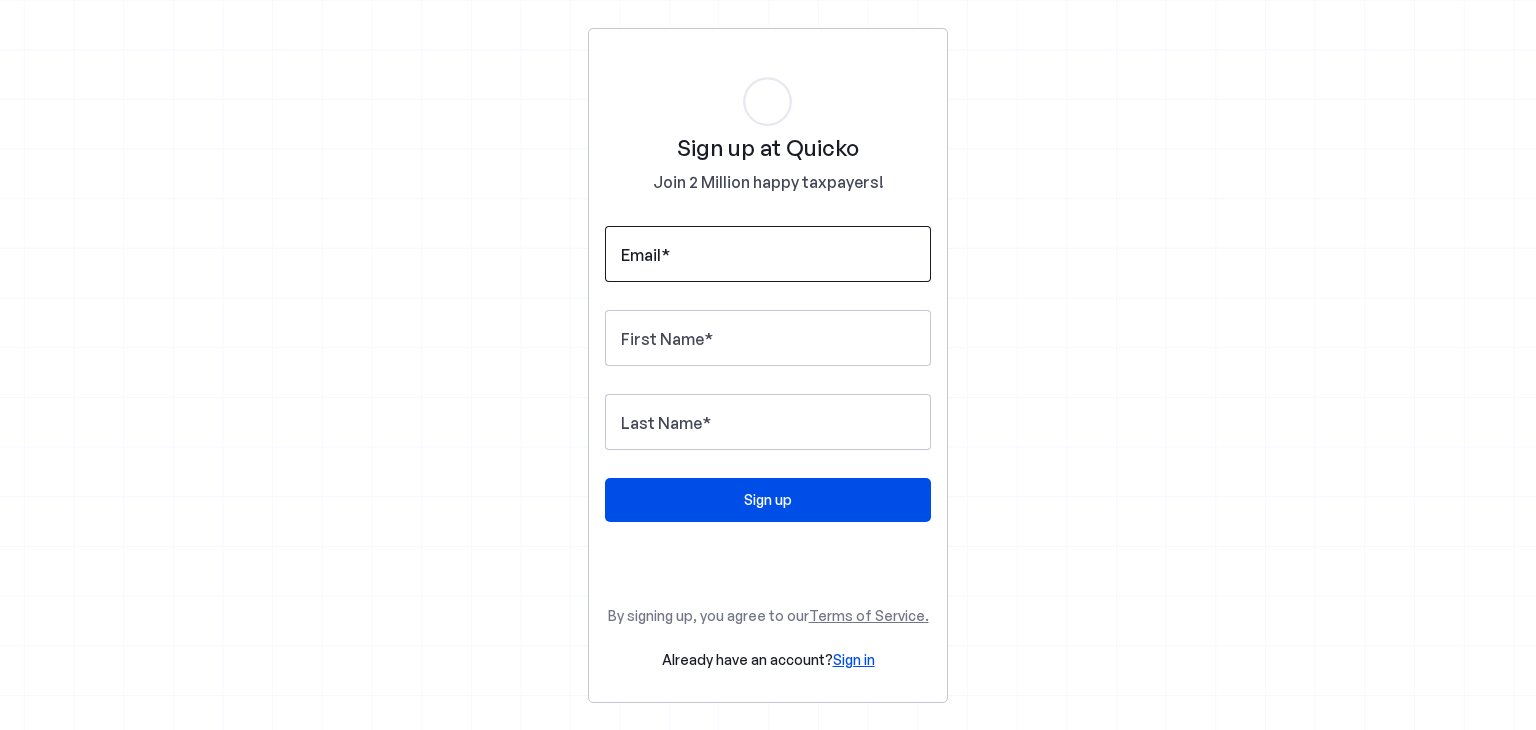 click on "Email" at bounding box center (641, 255) 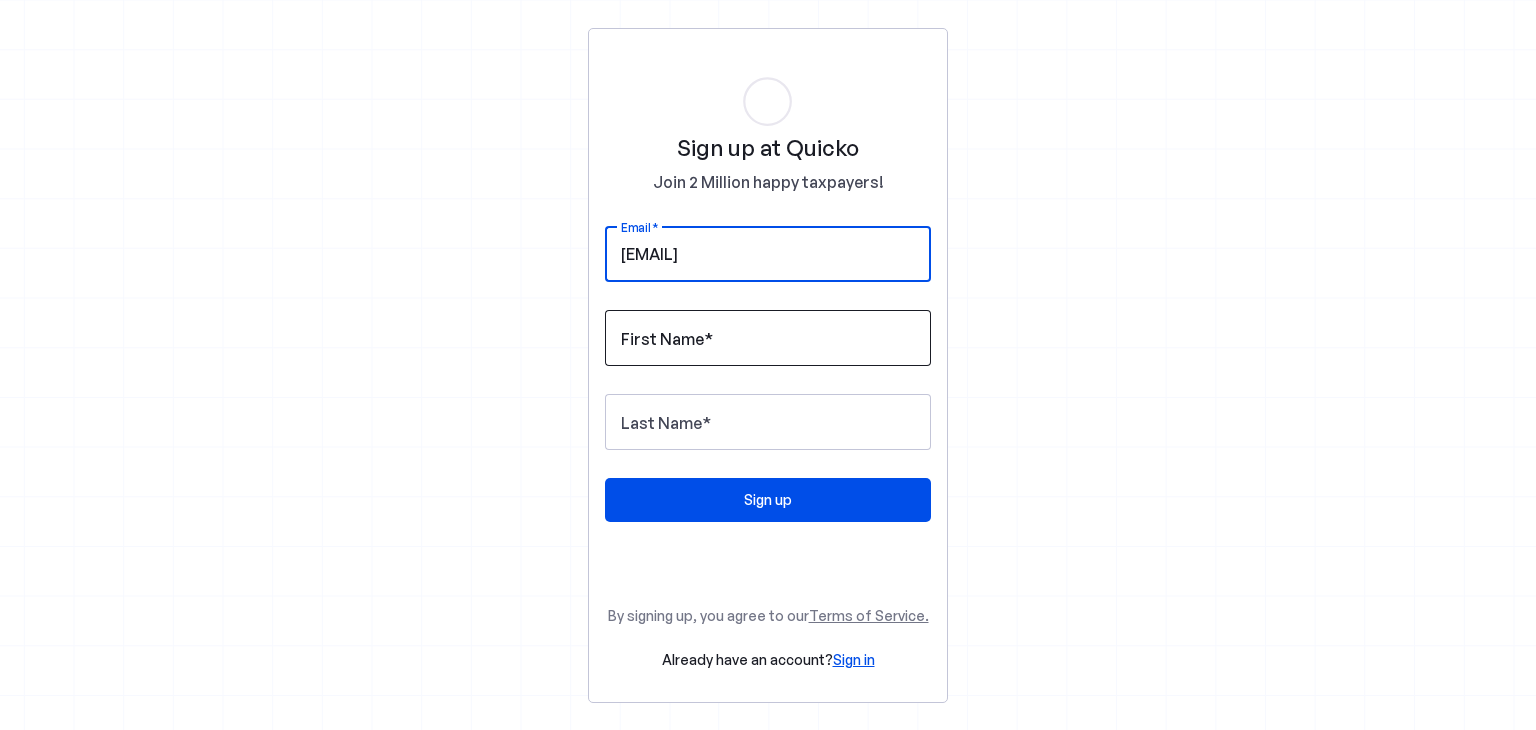 type on "banerjeebasudev90@gmail.com" 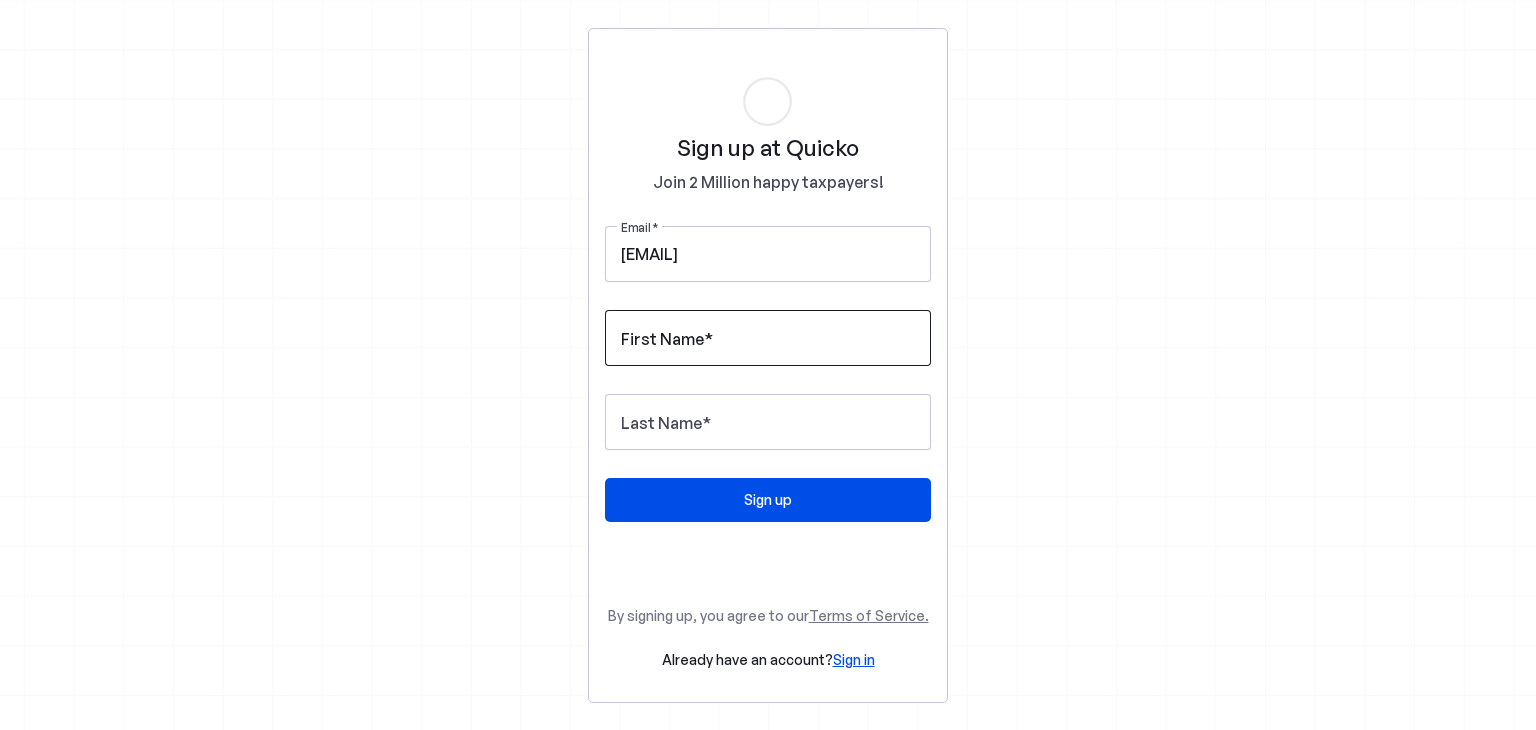 click at bounding box center (768, 338) 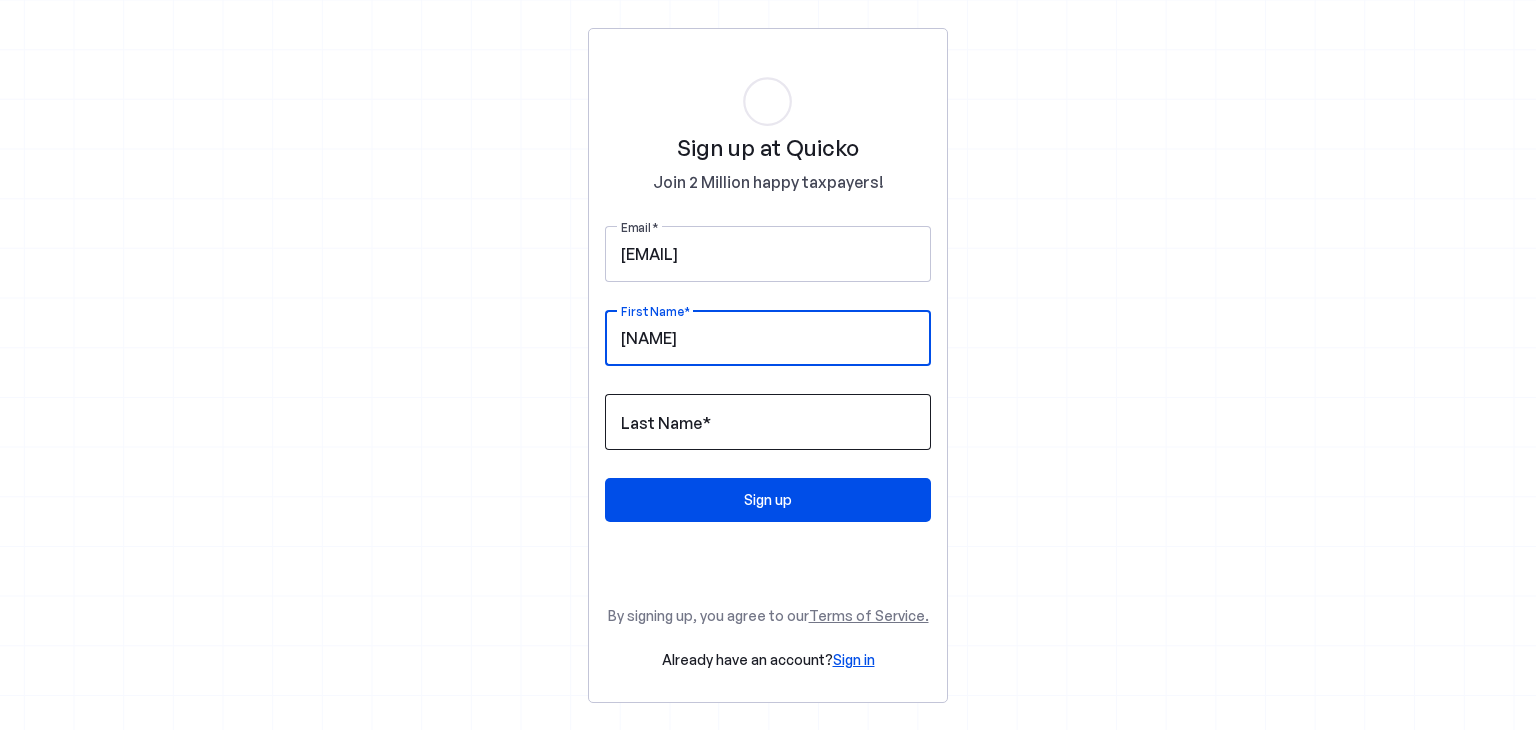 type on "Basudev" 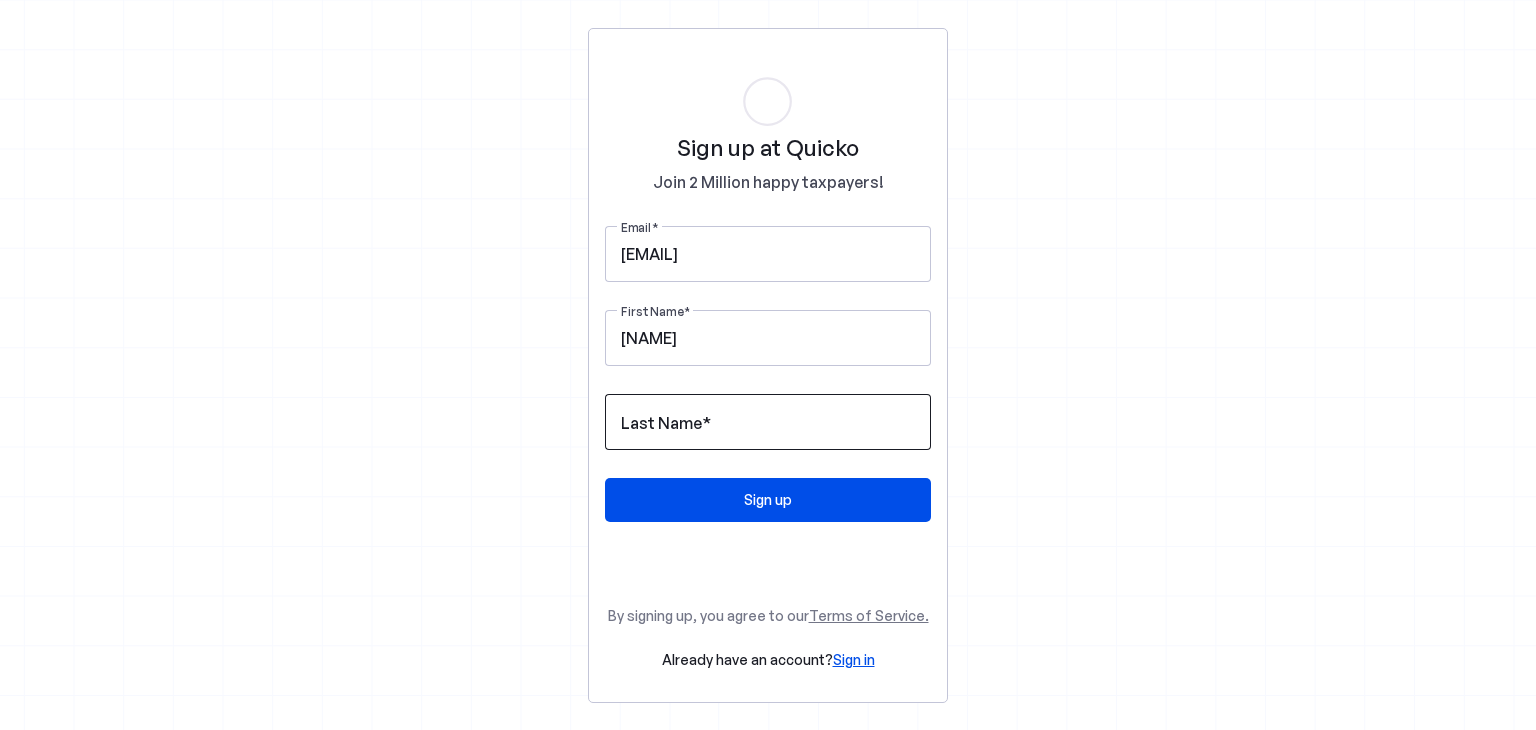 click at bounding box center [768, 422] 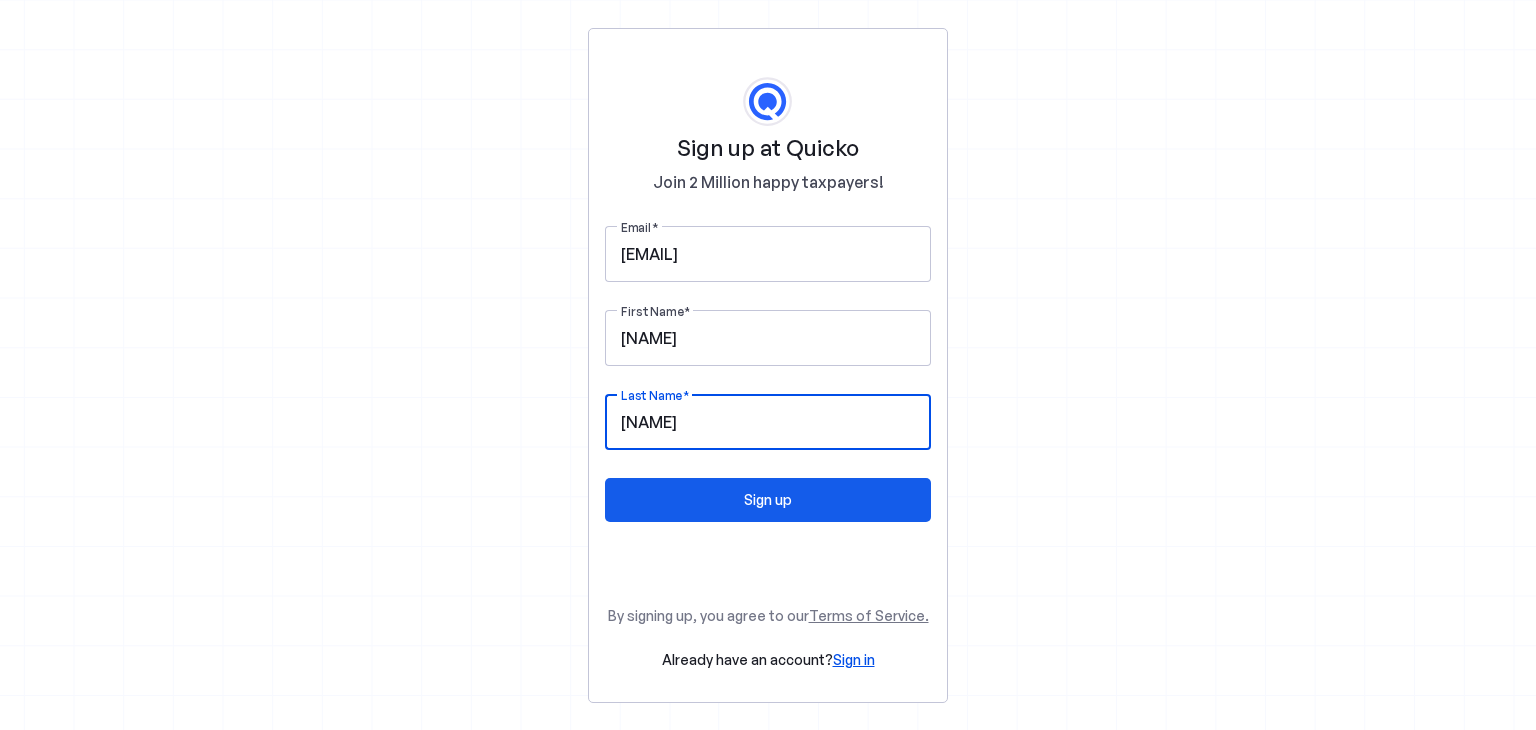 type on "Banerjee" 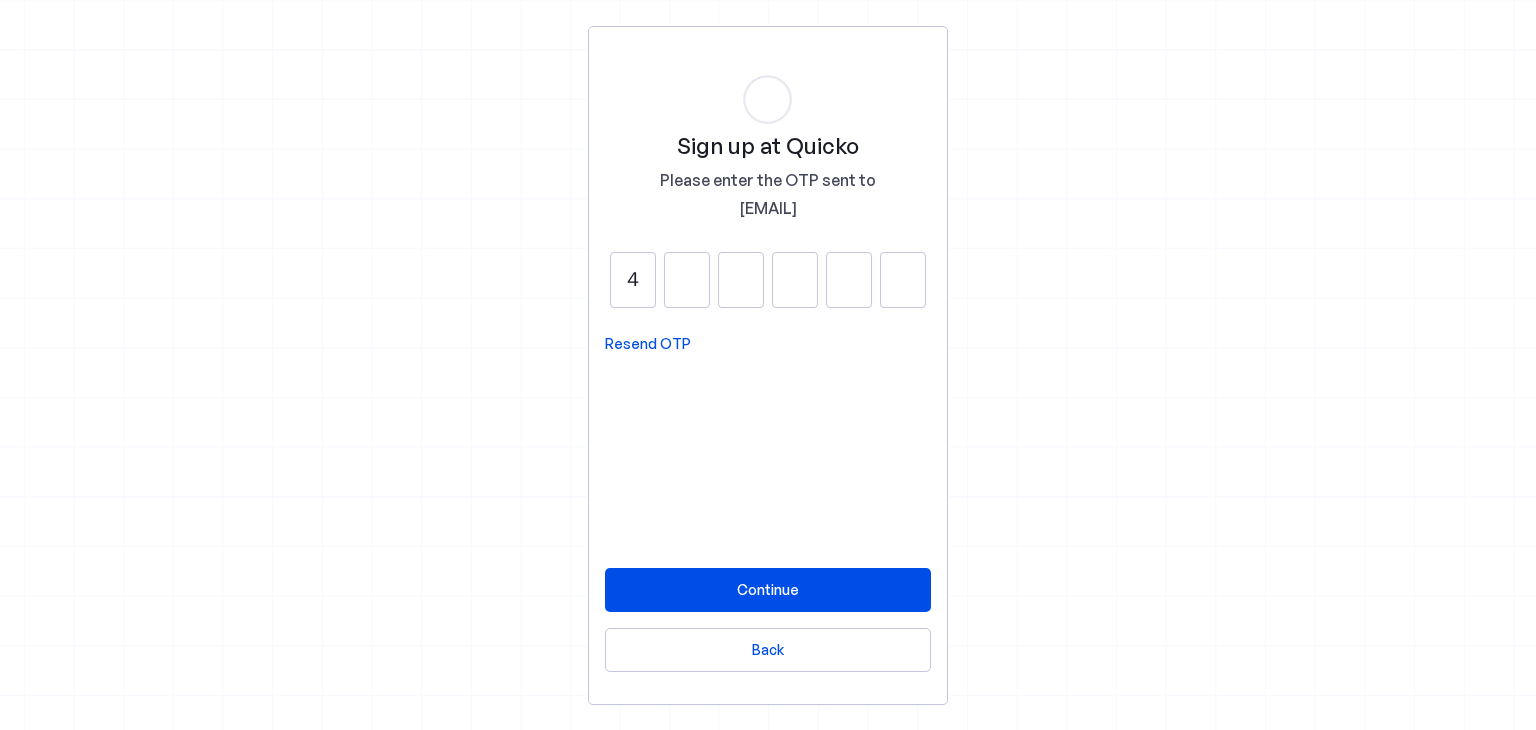 type on "4" 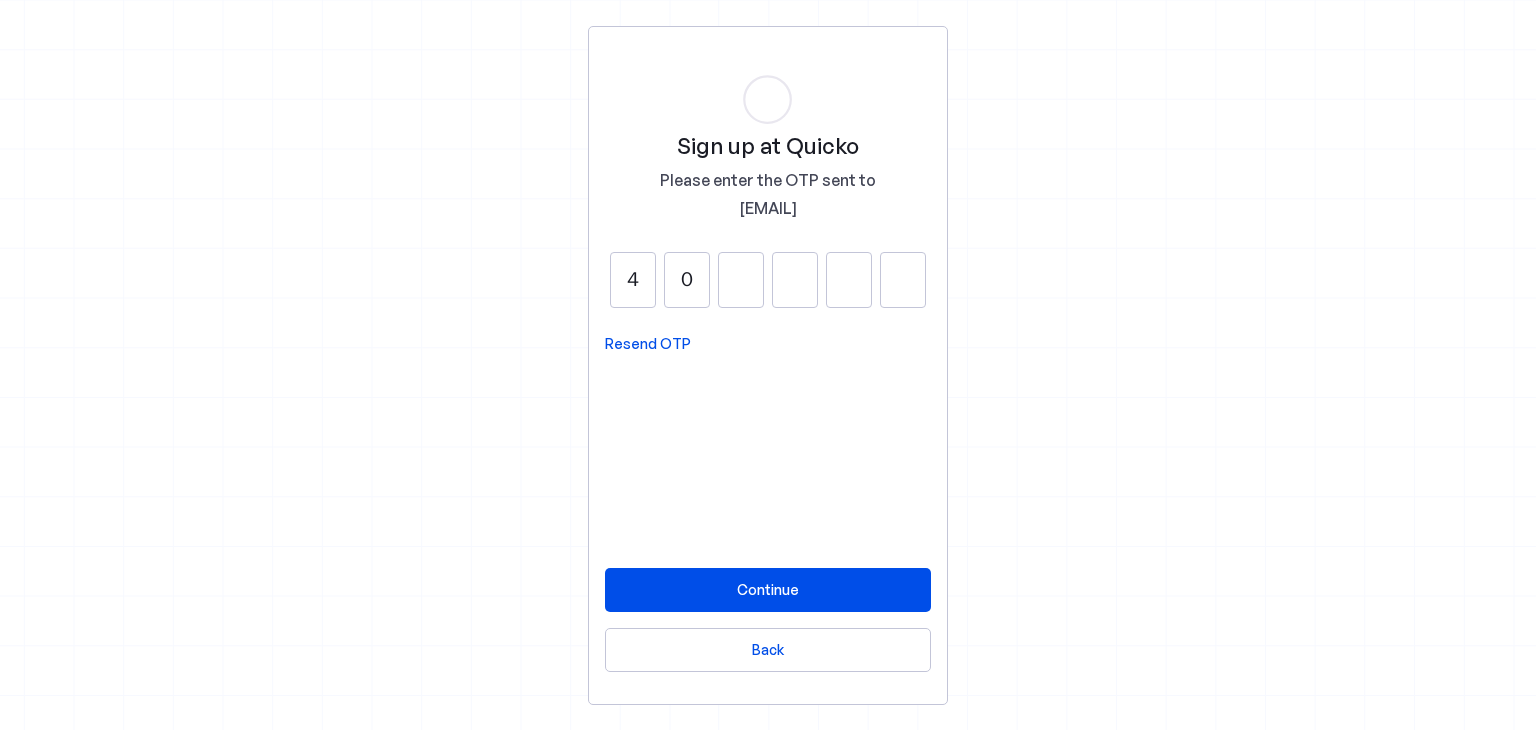 type on "0" 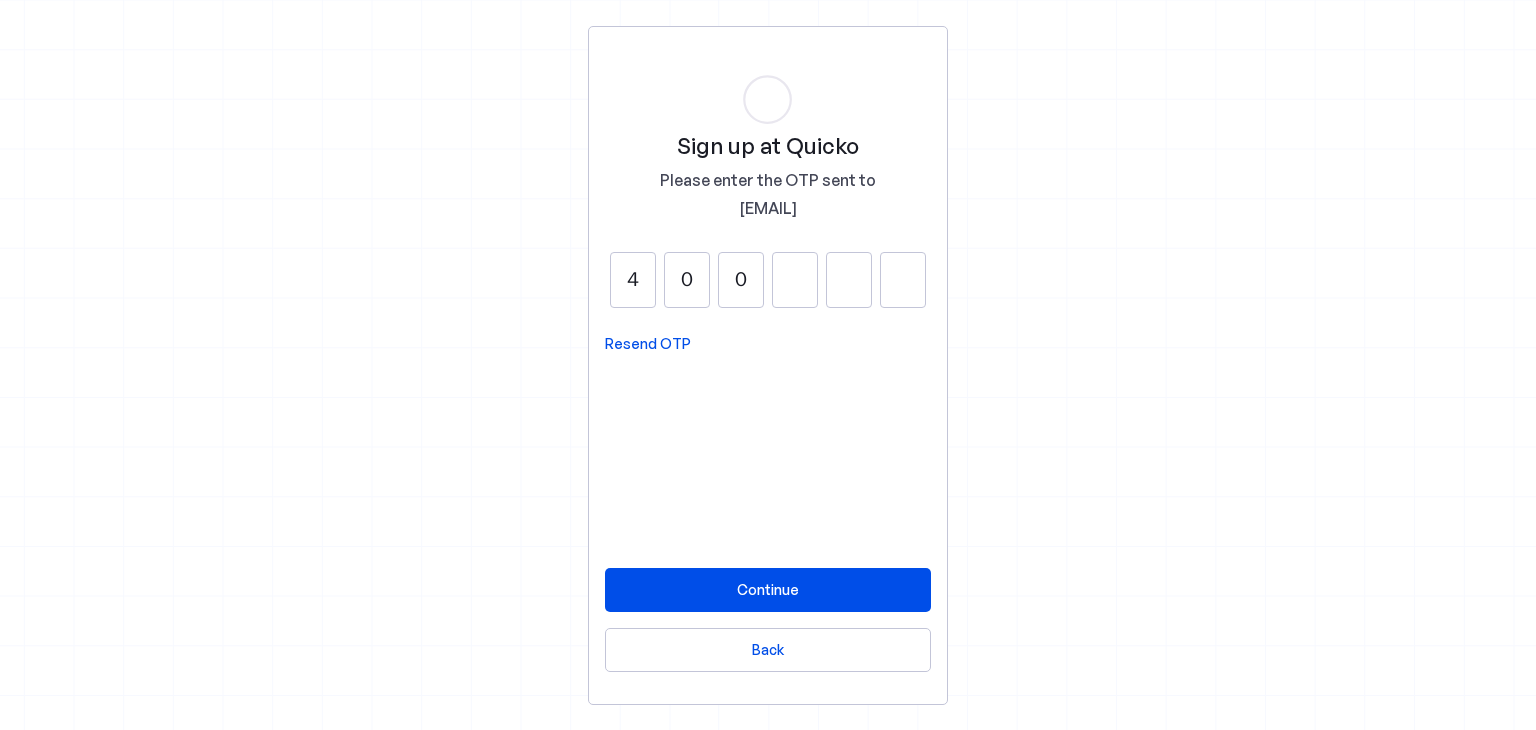 type on "0" 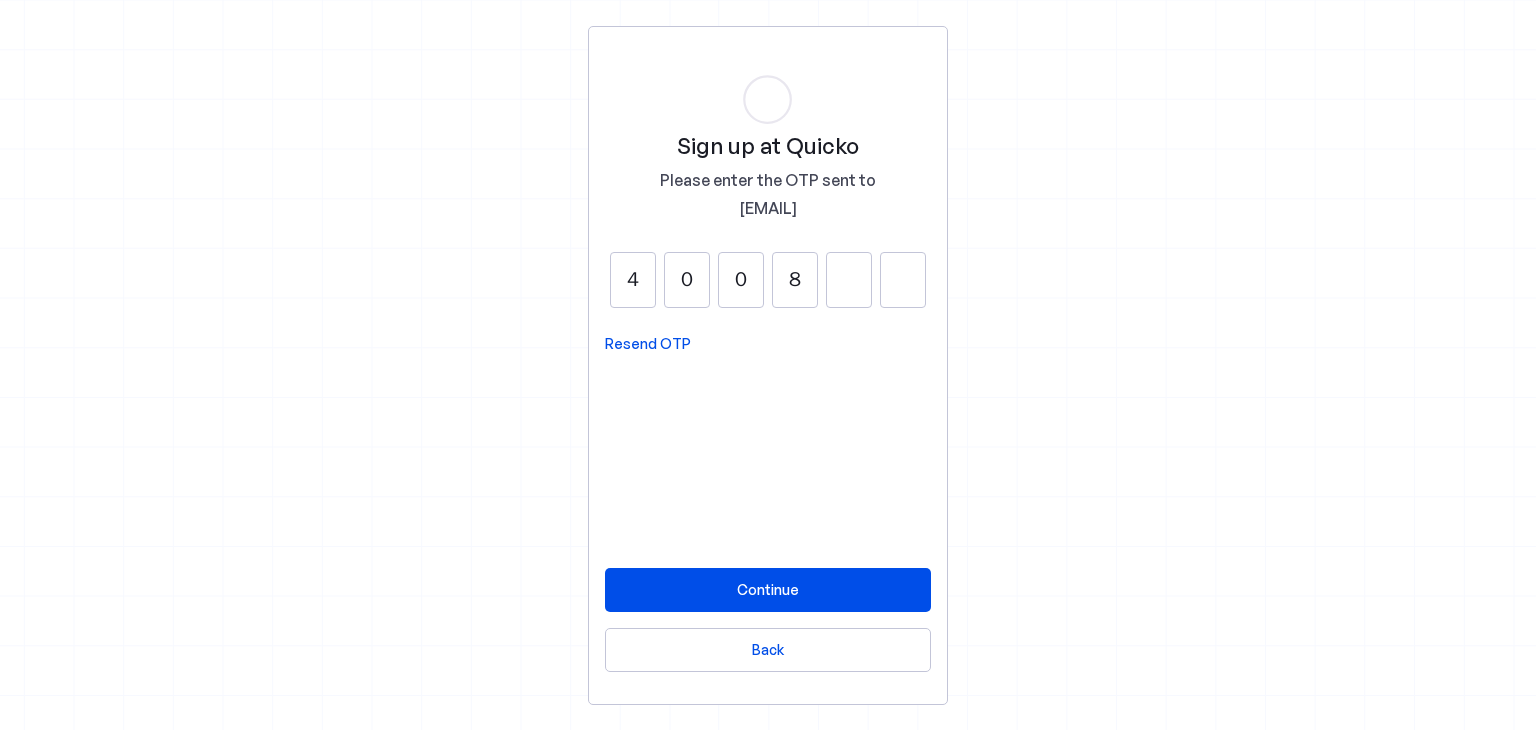 type on "8" 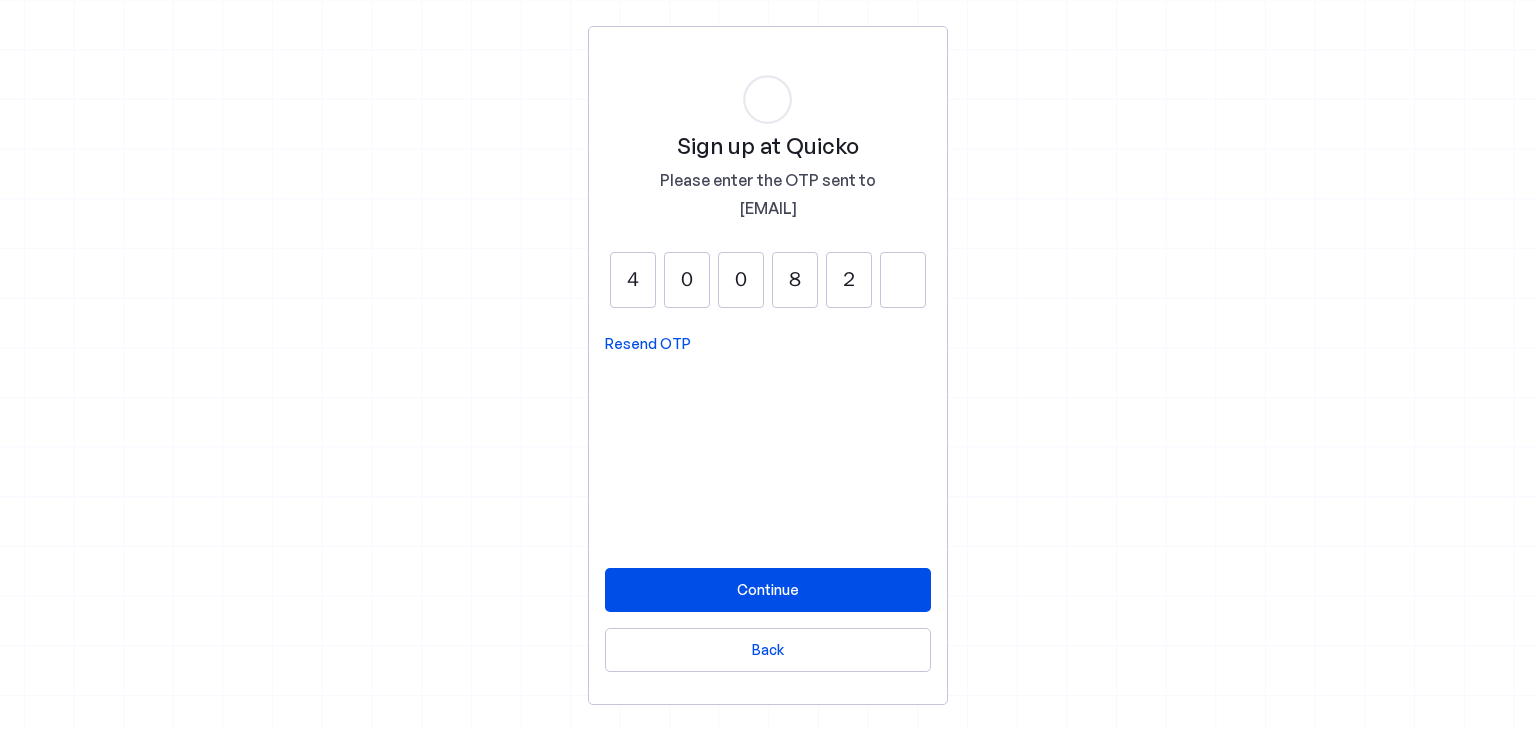 type on "2" 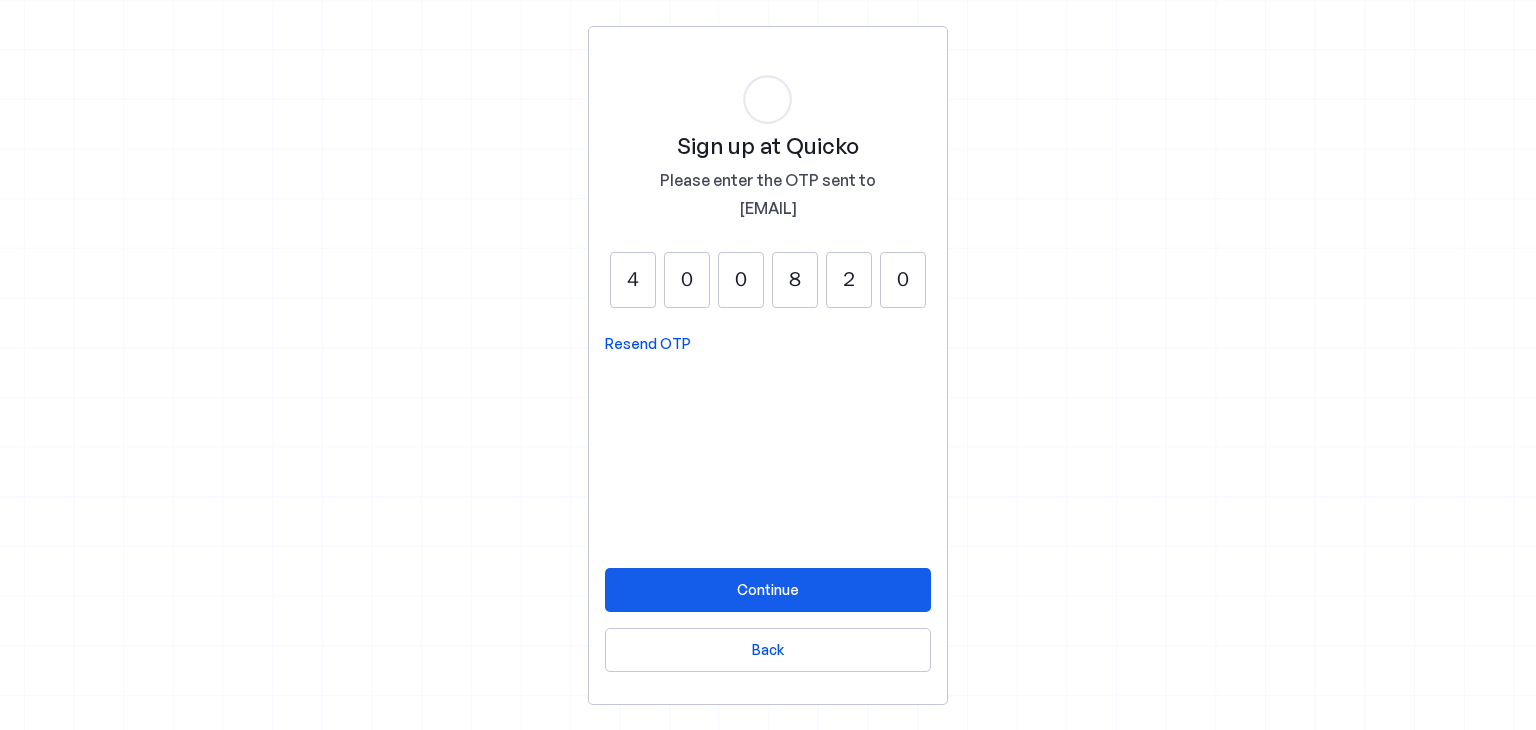 type on "0" 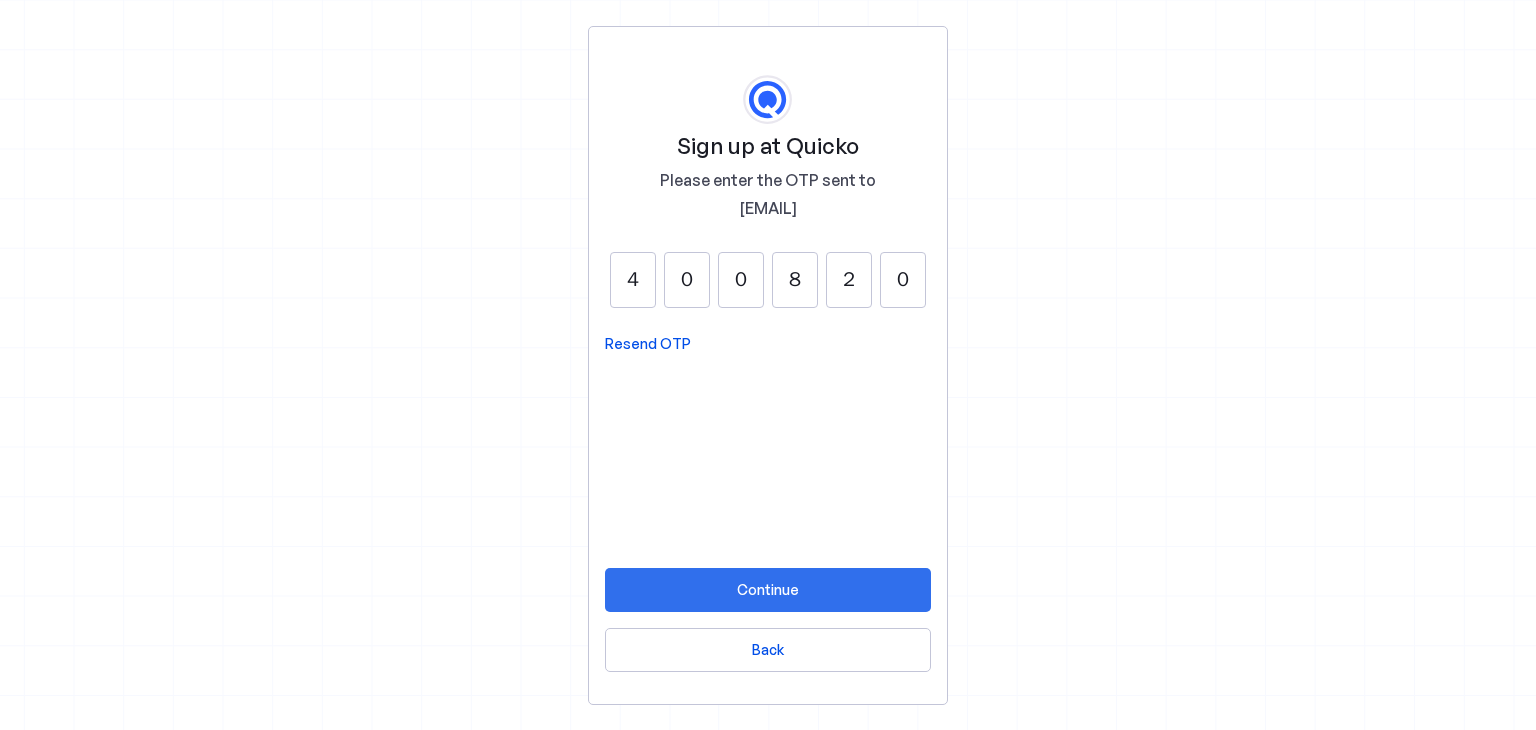 click on "Continue" at bounding box center (768, 589) 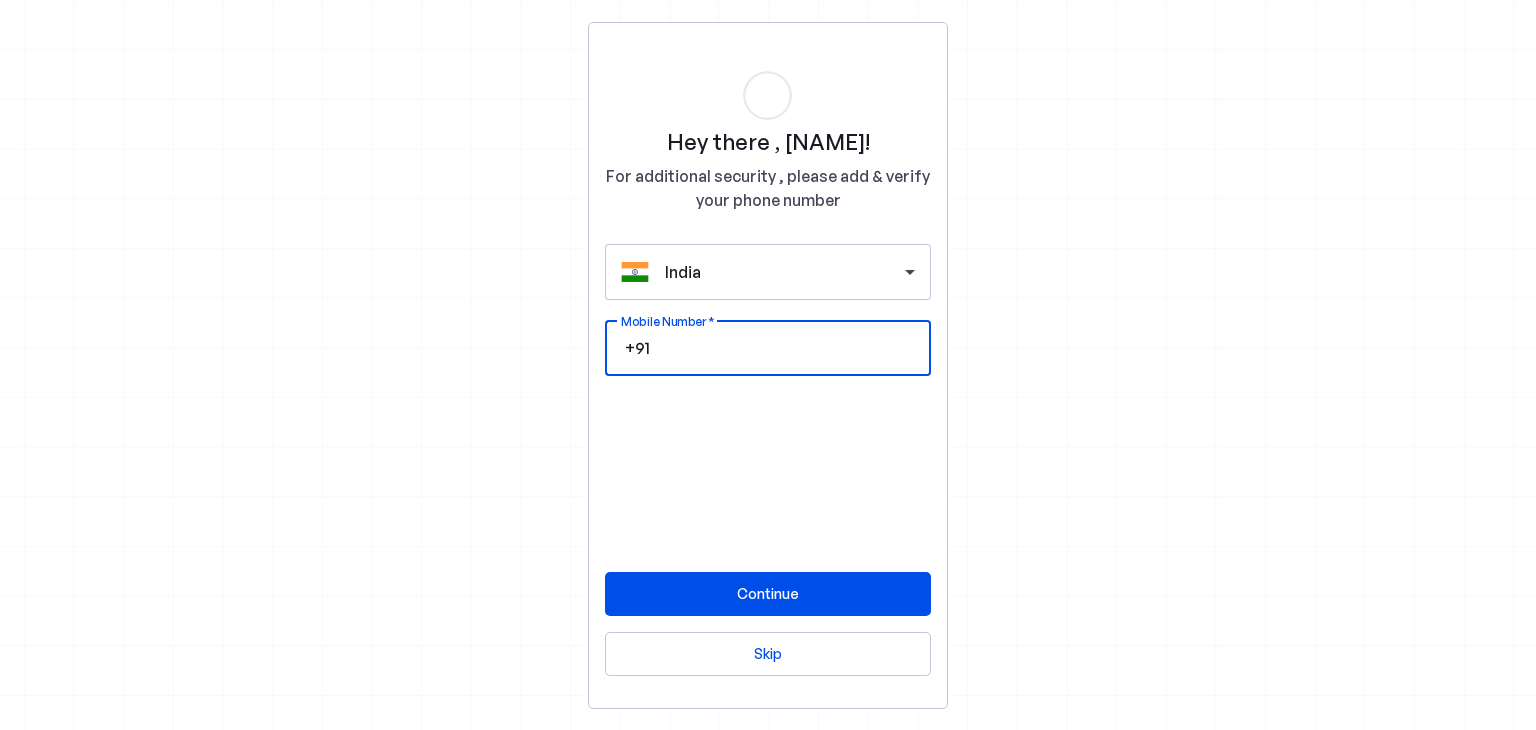 click on "Mobile Number" at bounding box center [784, 348] 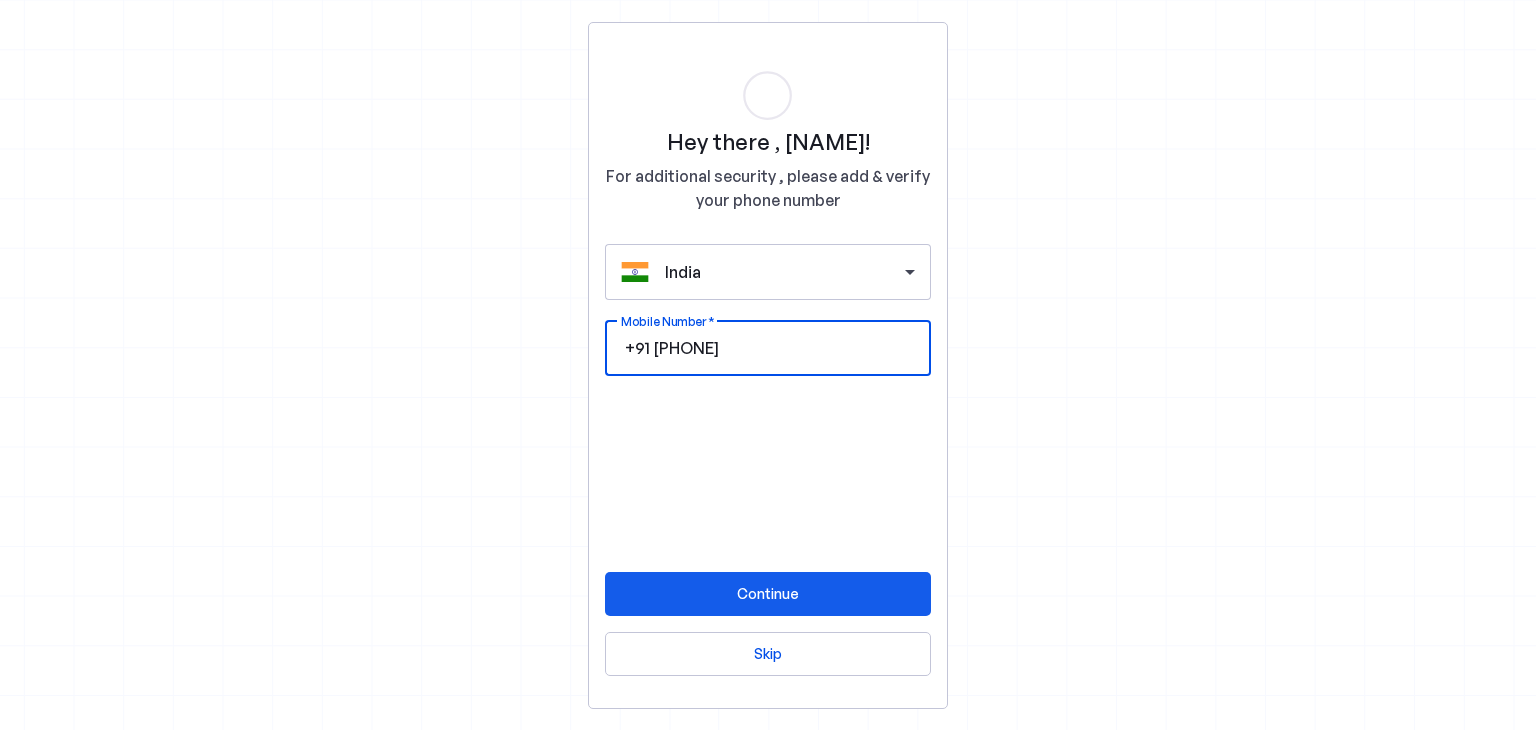 type on "8388048170" 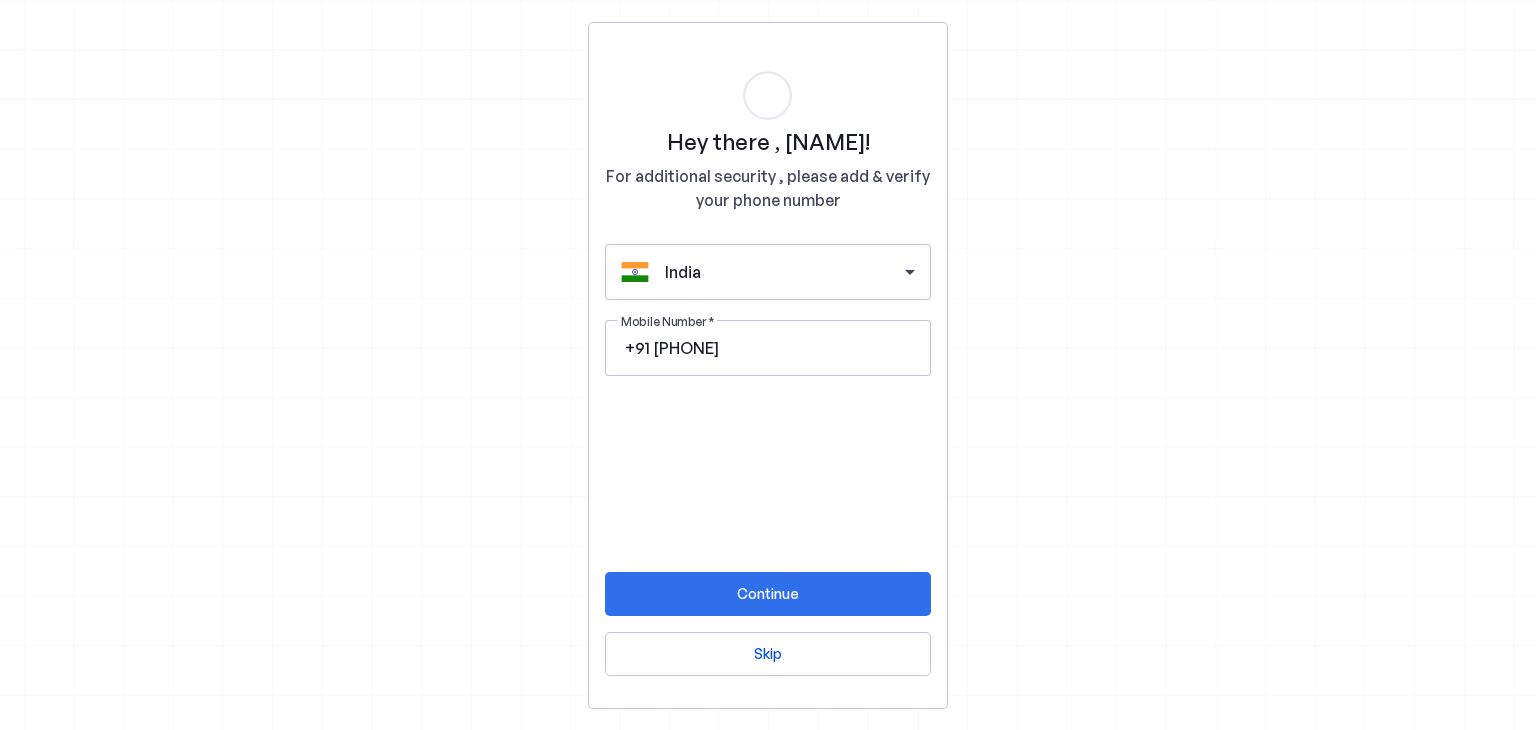 click on "Continue" at bounding box center (768, 593) 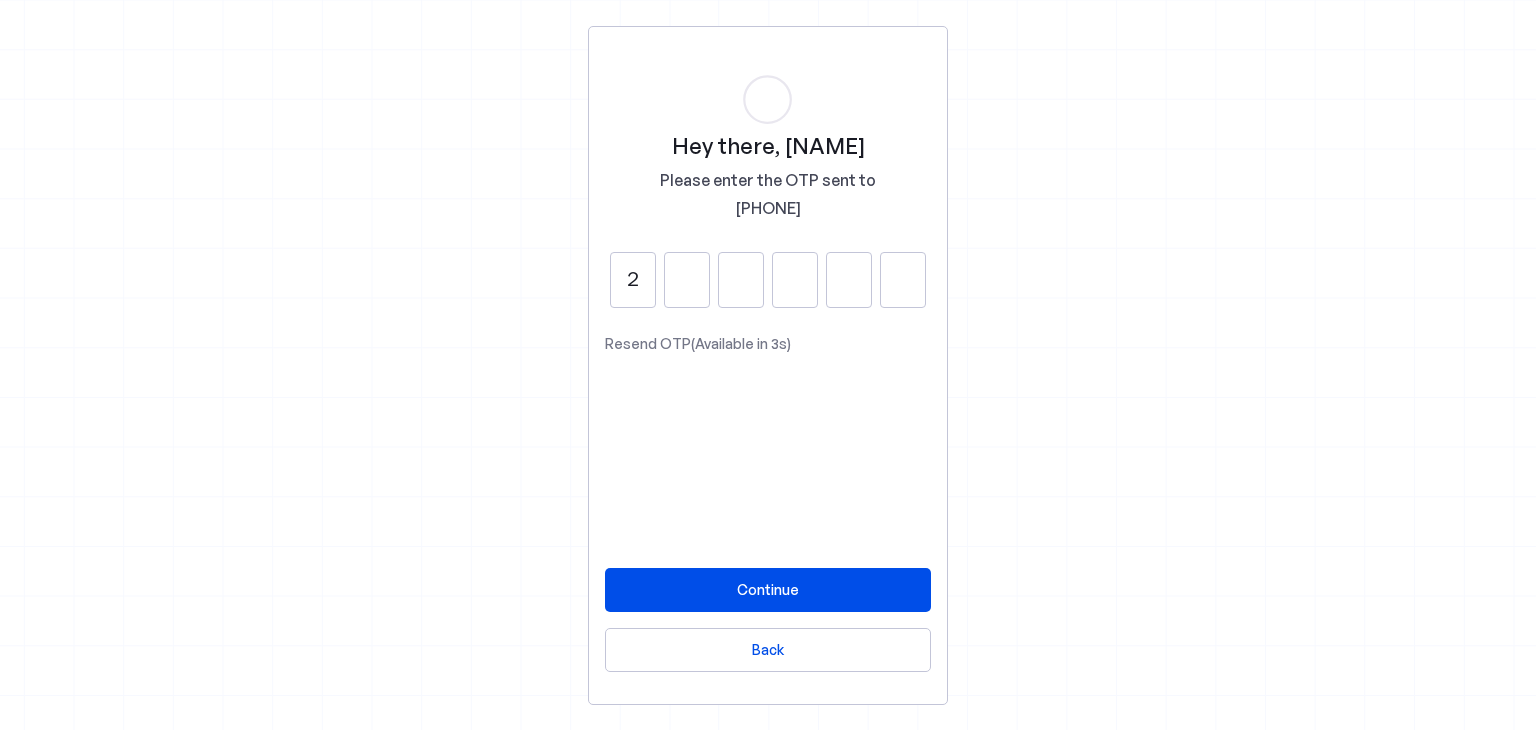 type on "2" 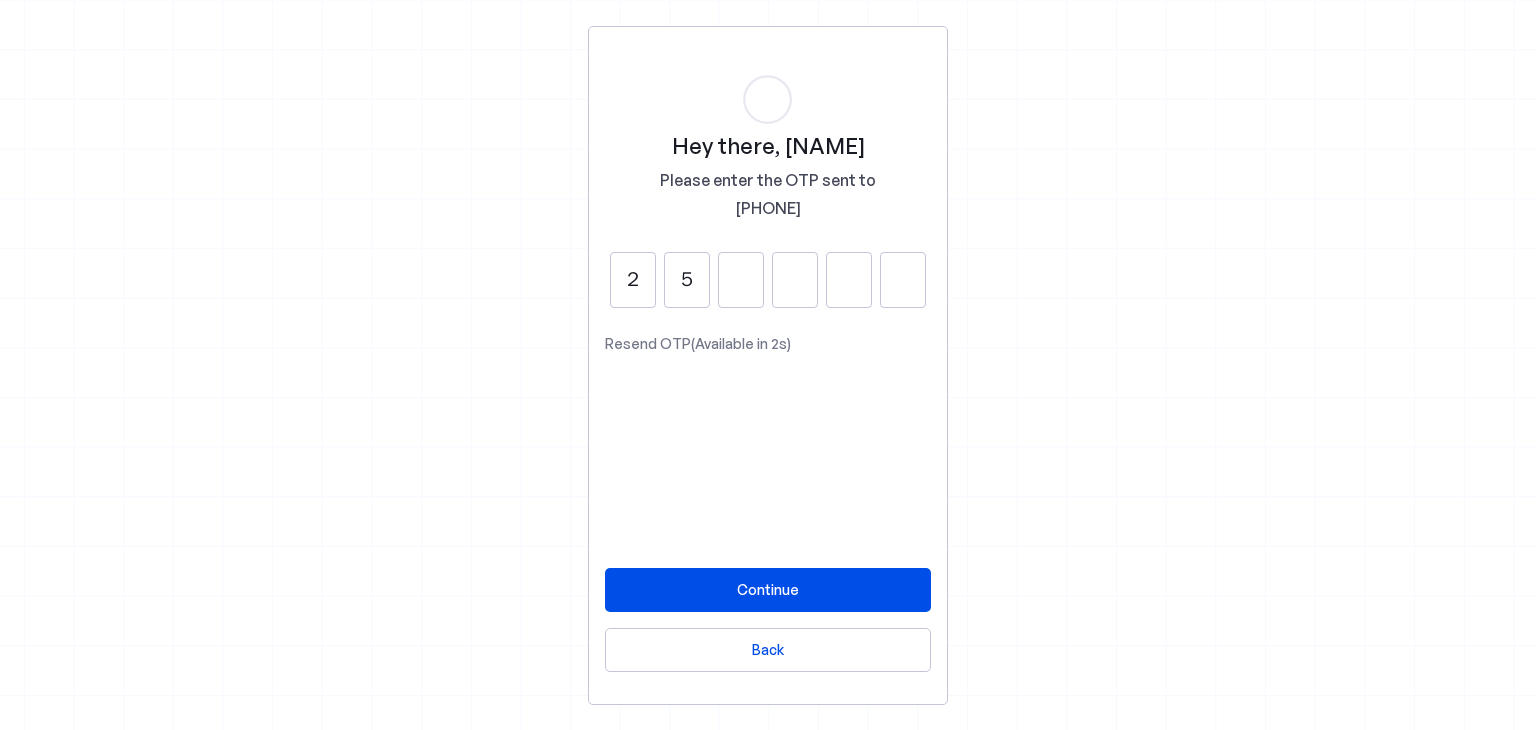 type on "5" 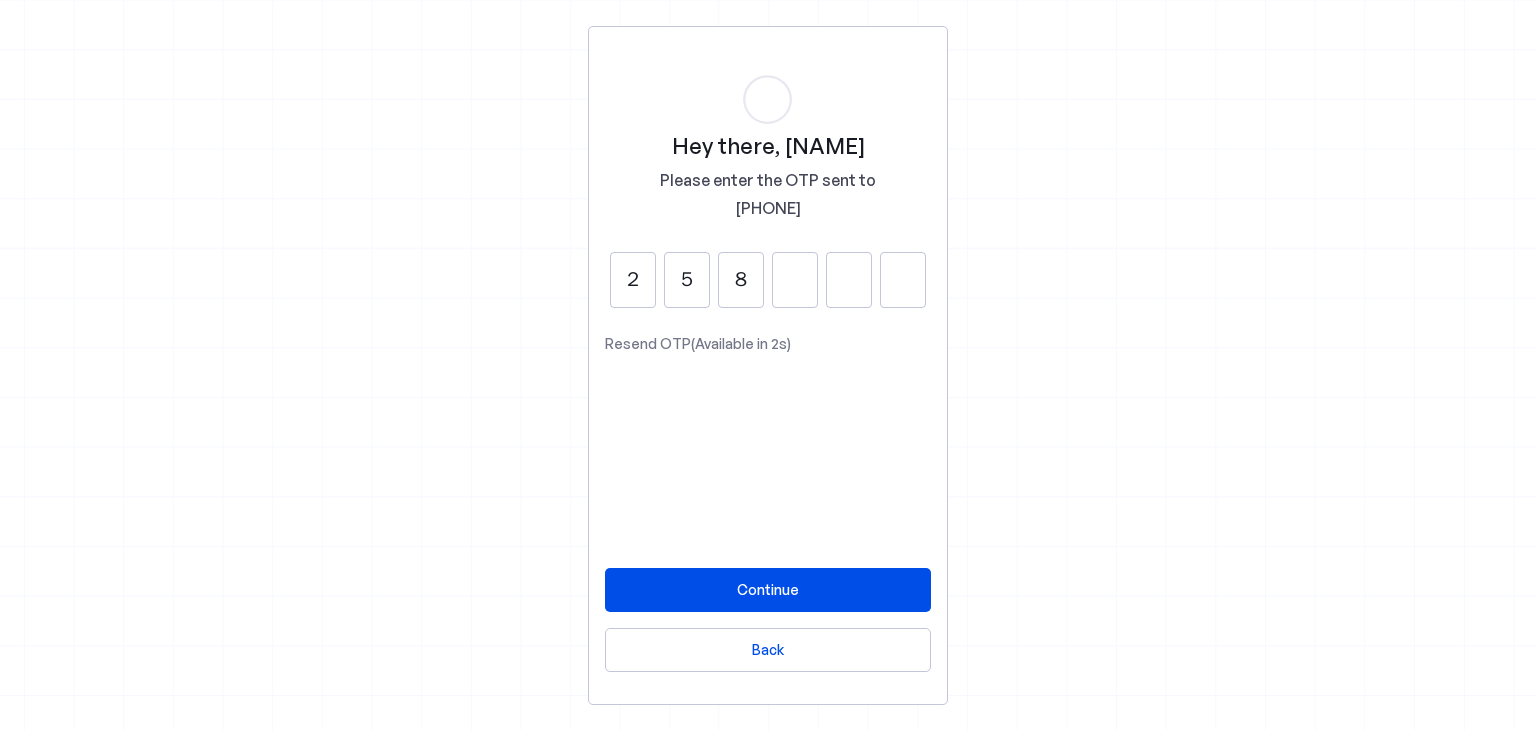 type on "8" 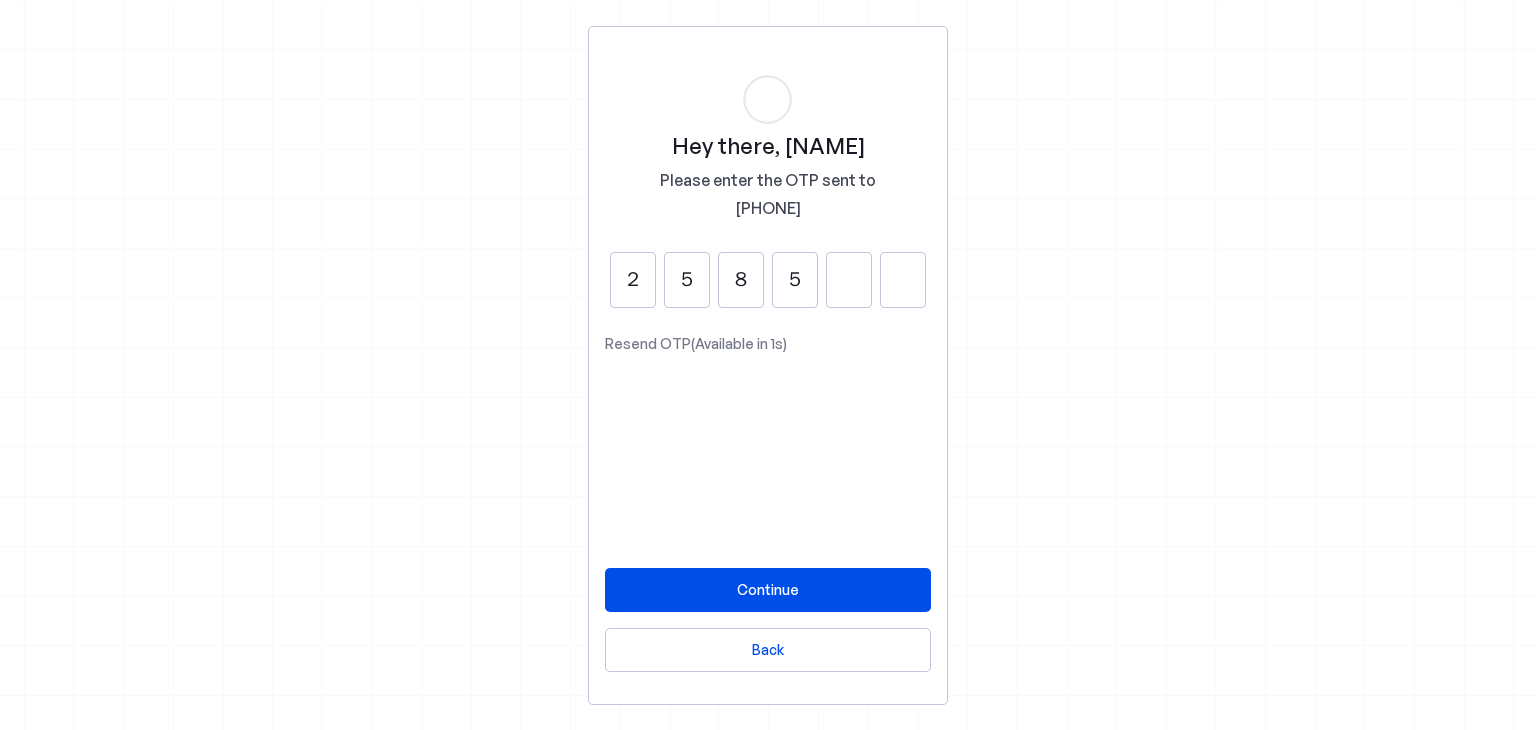 type on "5" 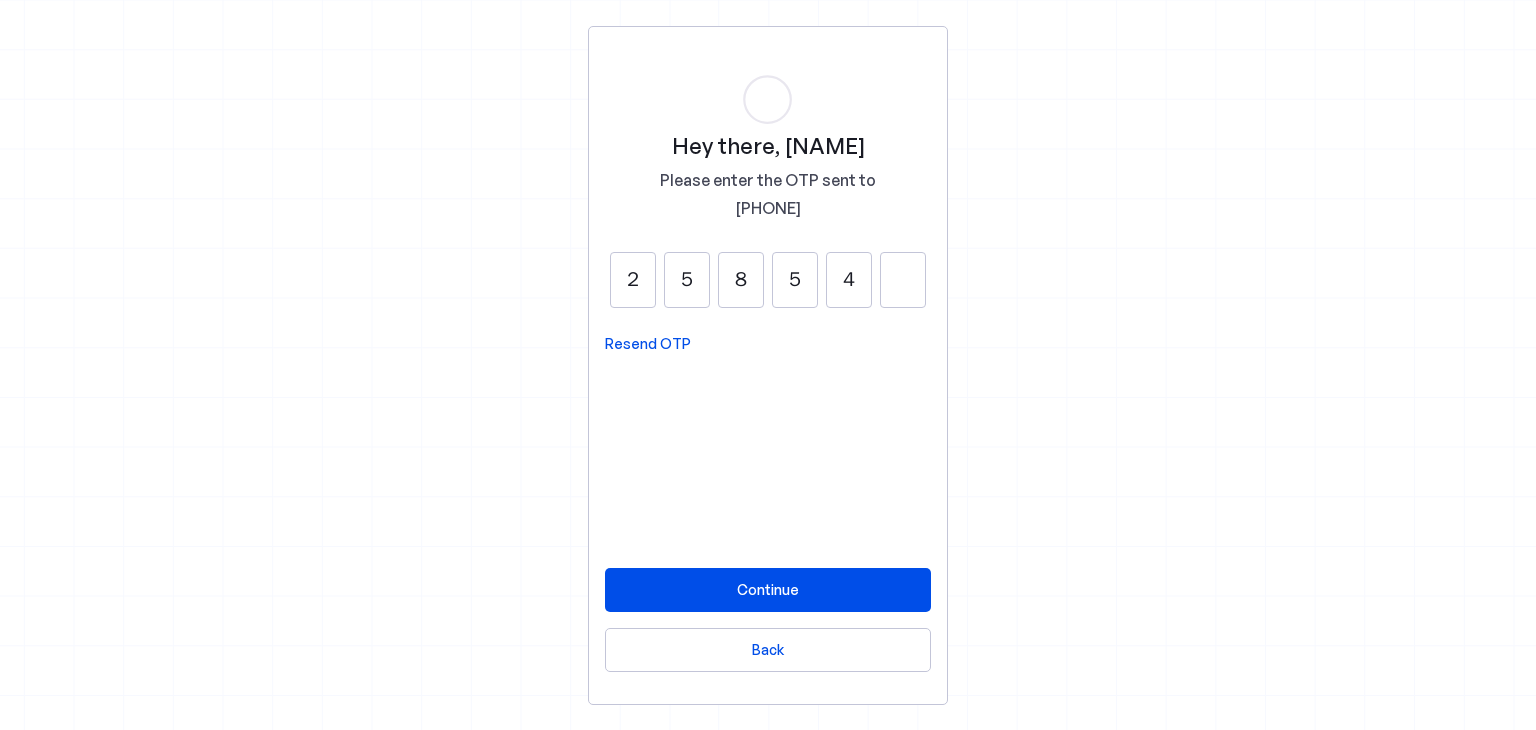 type on "4" 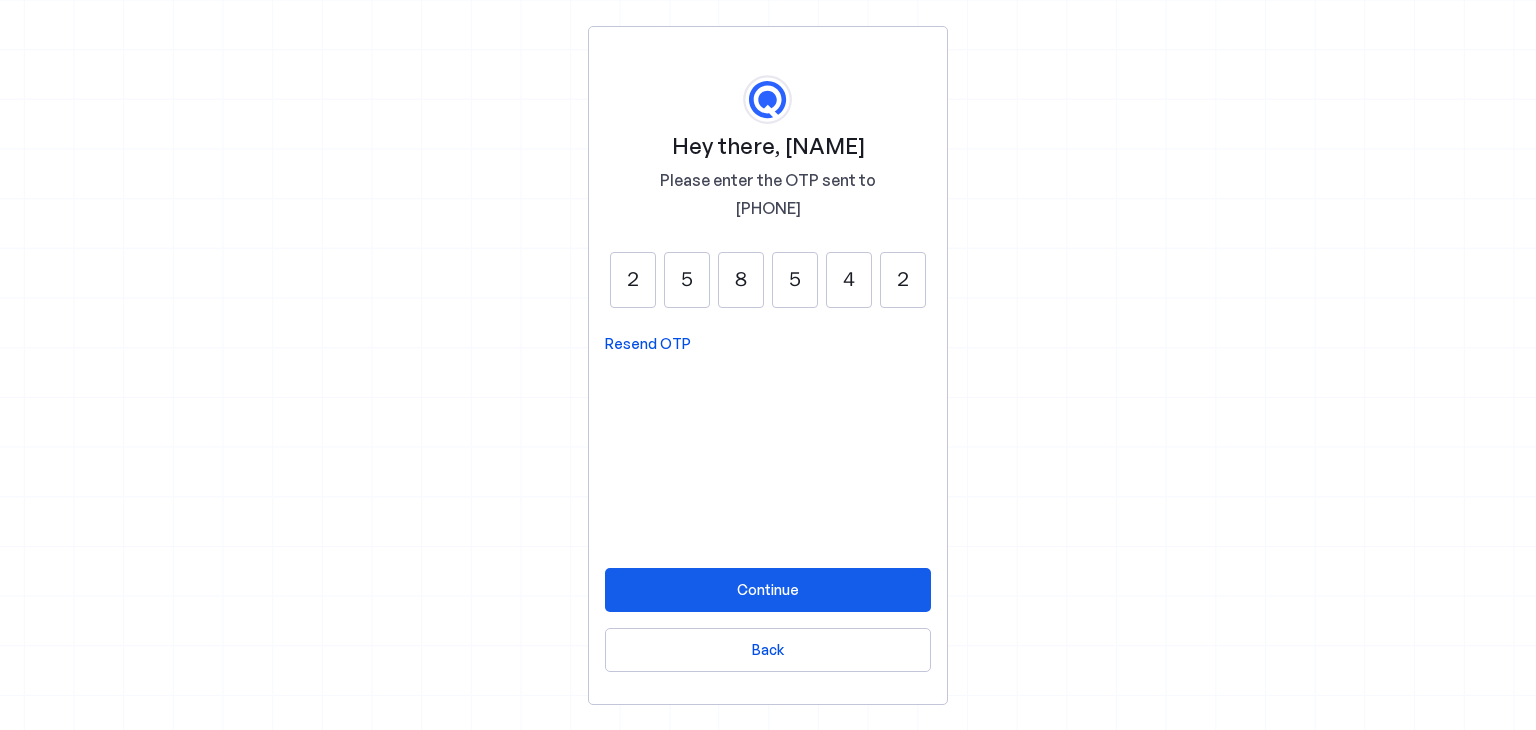 type on "2" 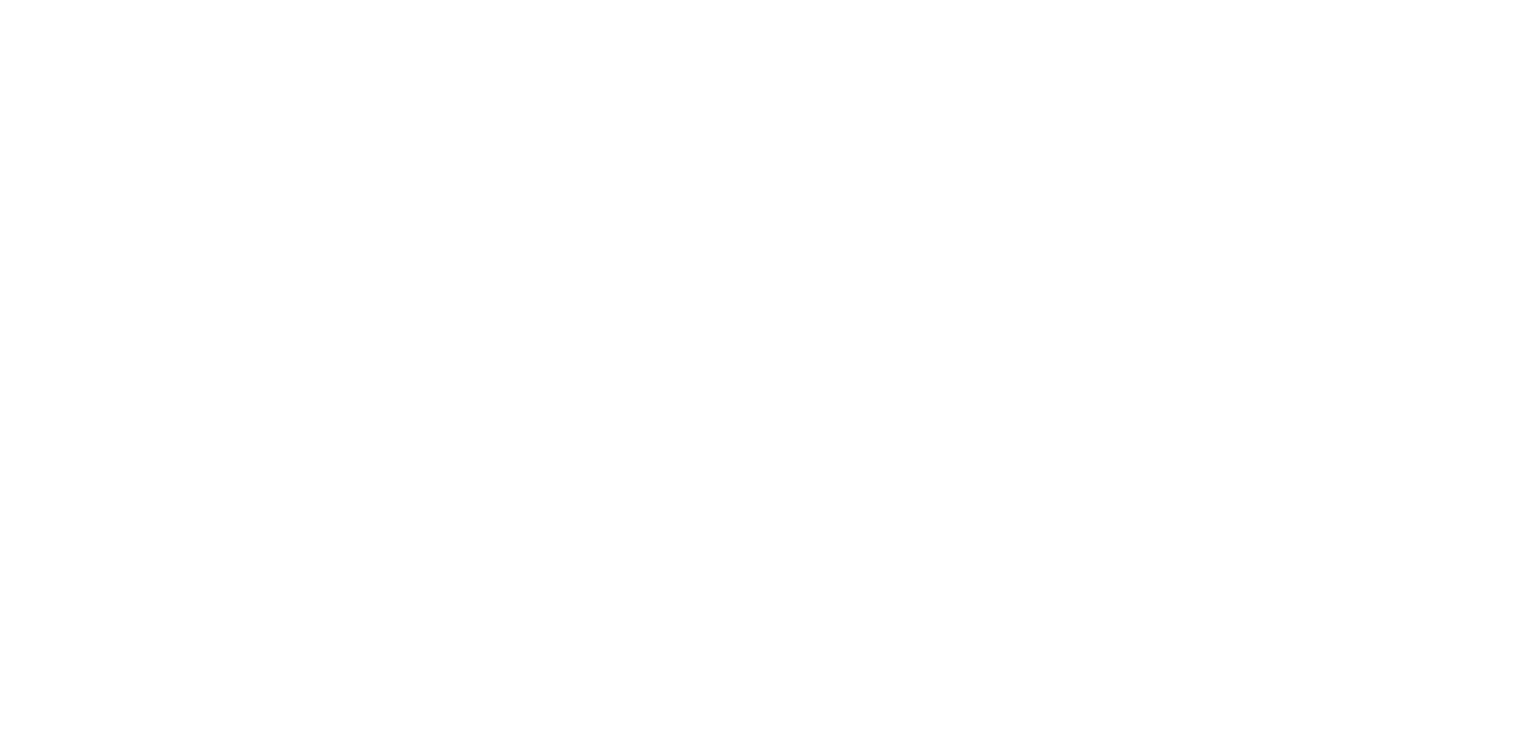 scroll, scrollTop: 0, scrollLeft: 0, axis: both 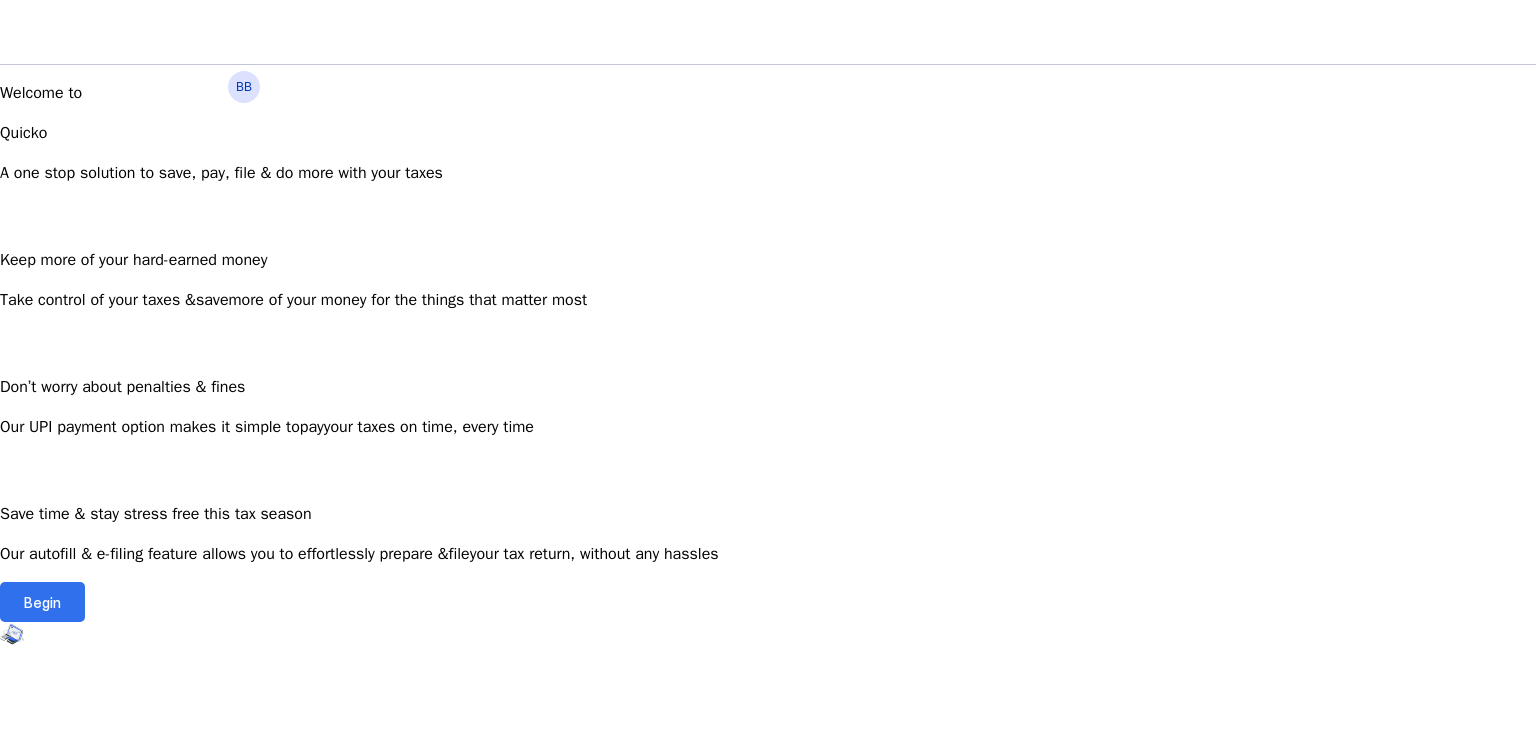 click on "Begin" at bounding box center (42, 602) 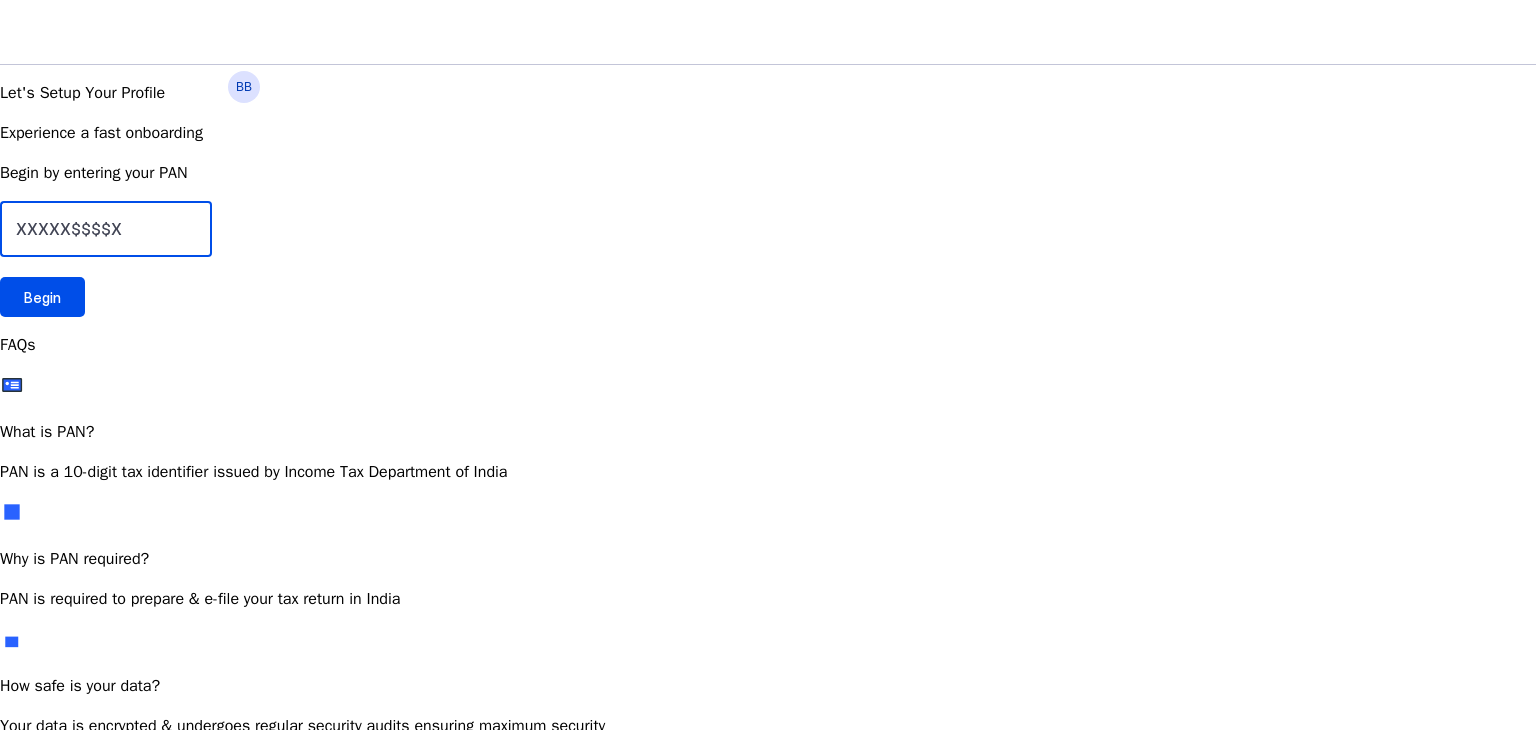 click at bounding box center [106, 229] 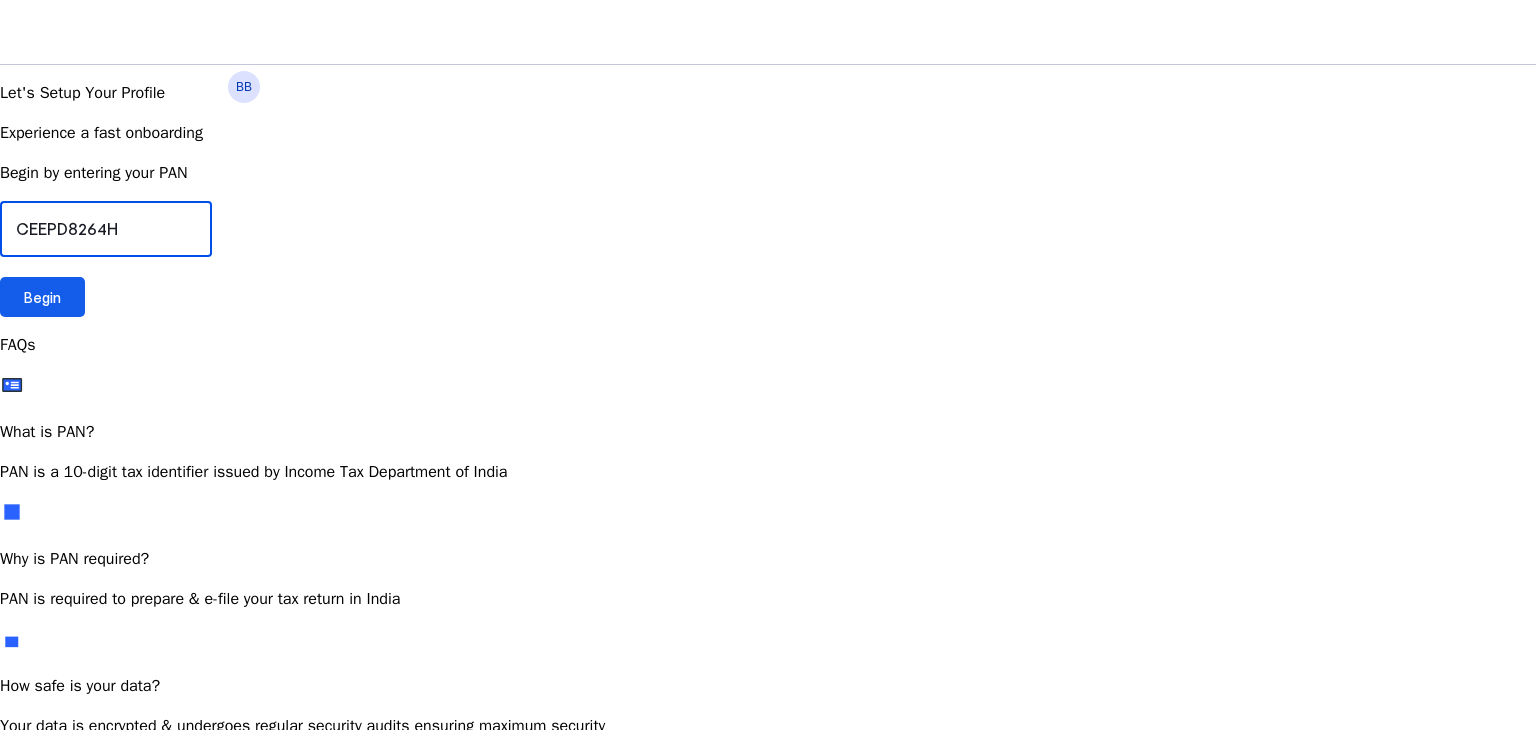 type on "CEEPD8264H" 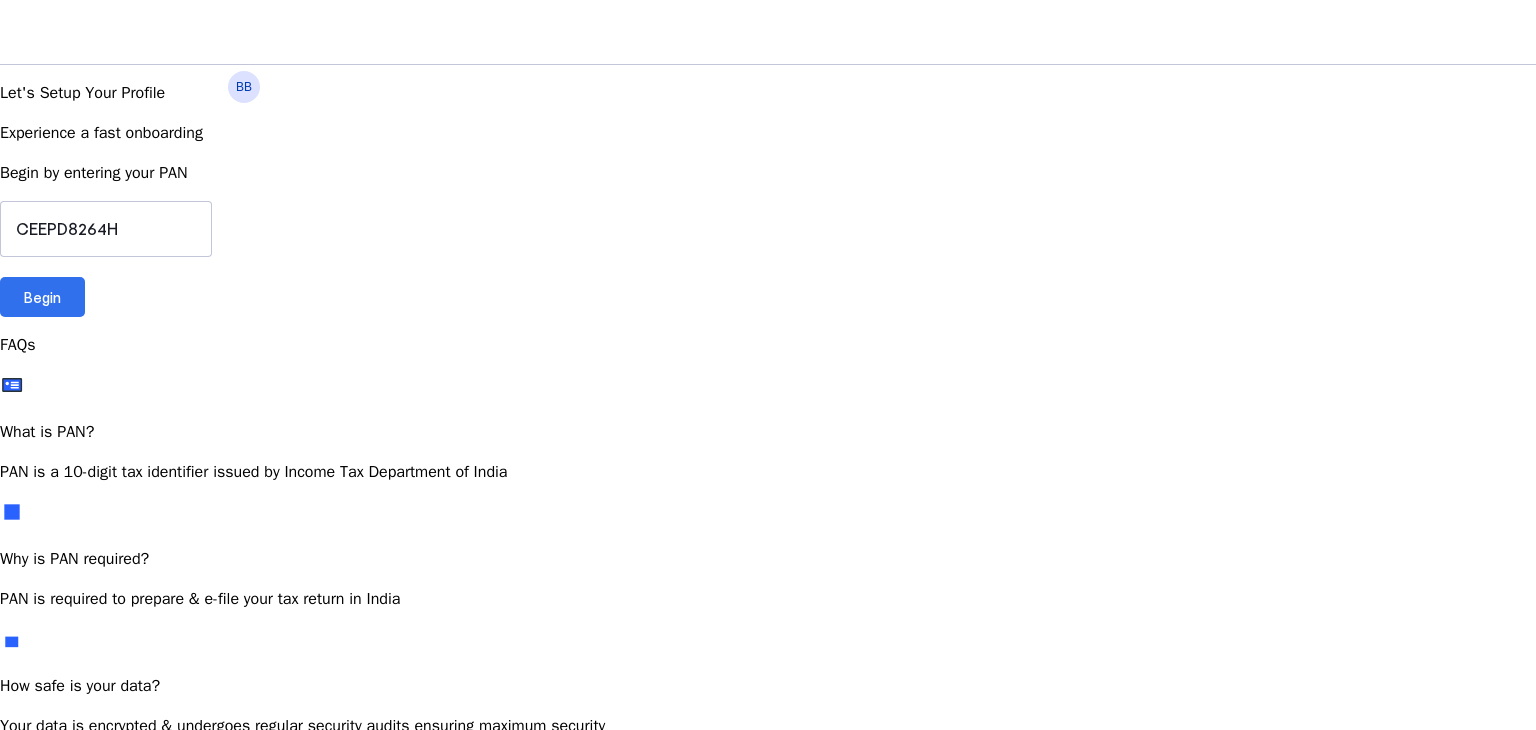 click on "Begin" at bounding box center [42, 297] 